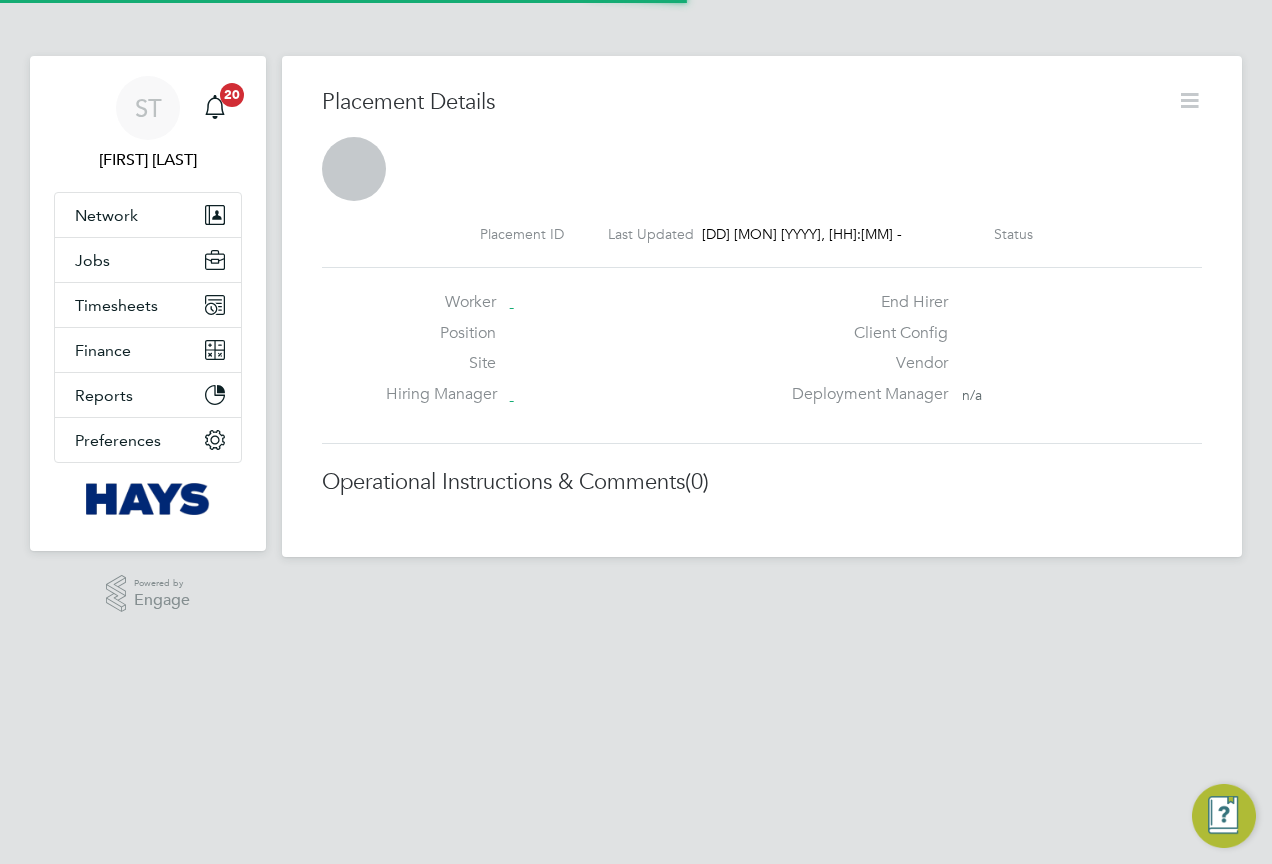 scroll, scrollTop: 0, scrollLeft: 0, axis: both 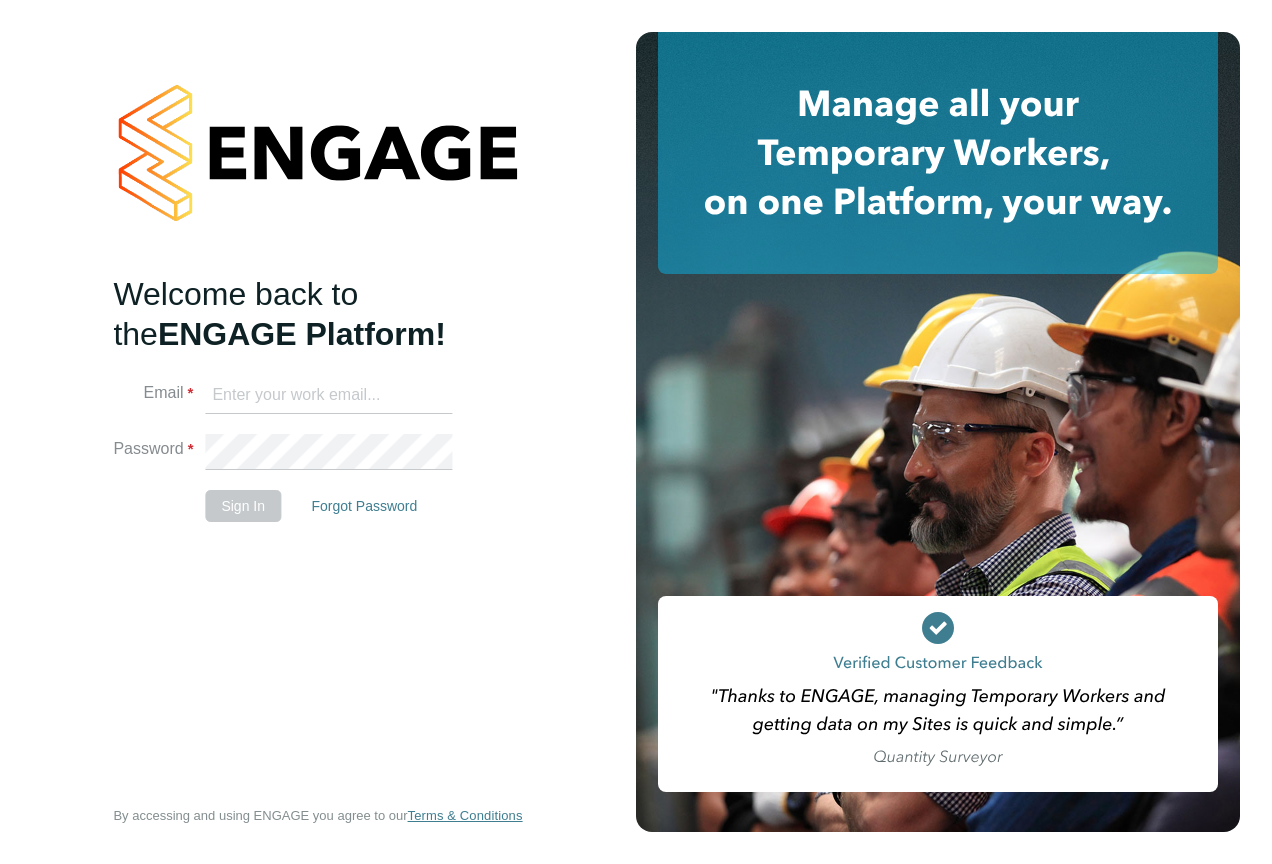 type on "v" 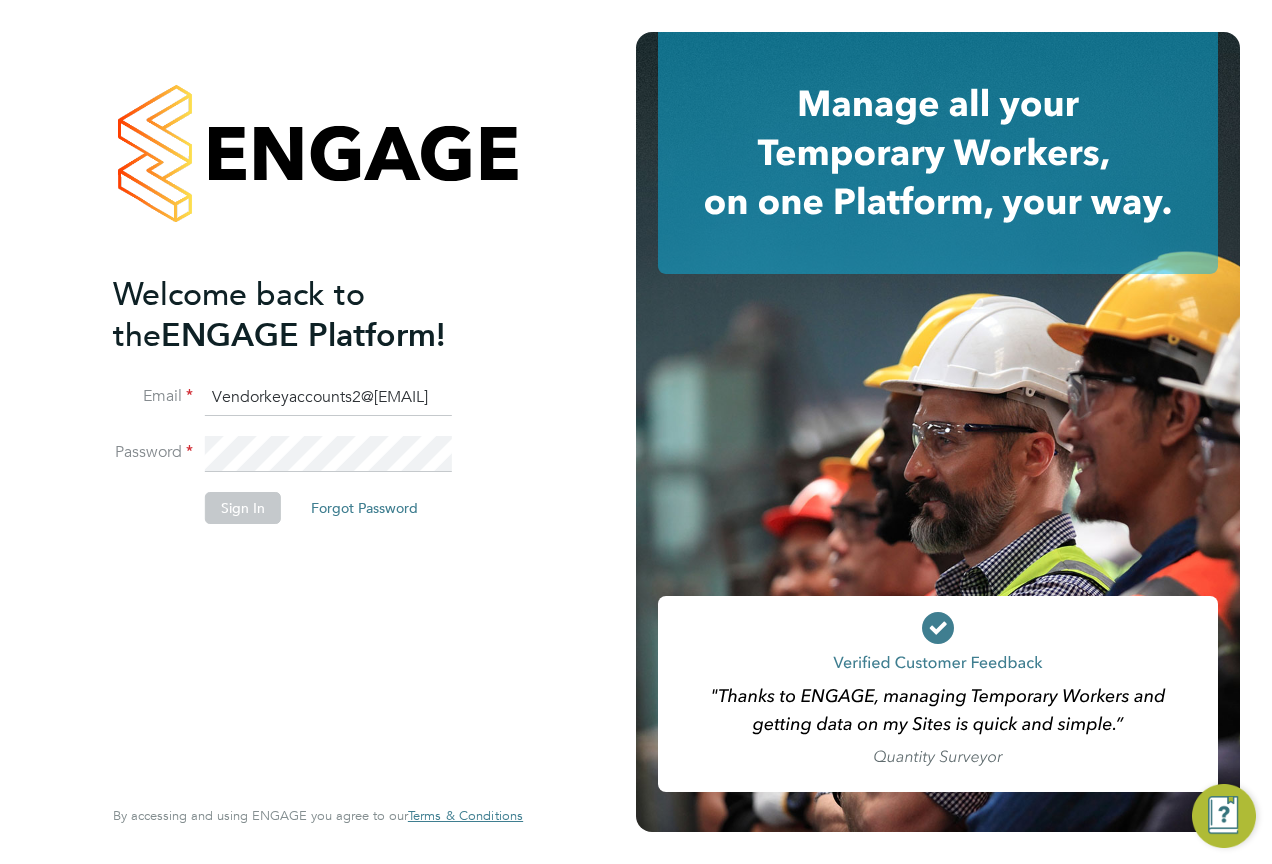 type on "Vendorkeyaccounts2@[EMAIL]" 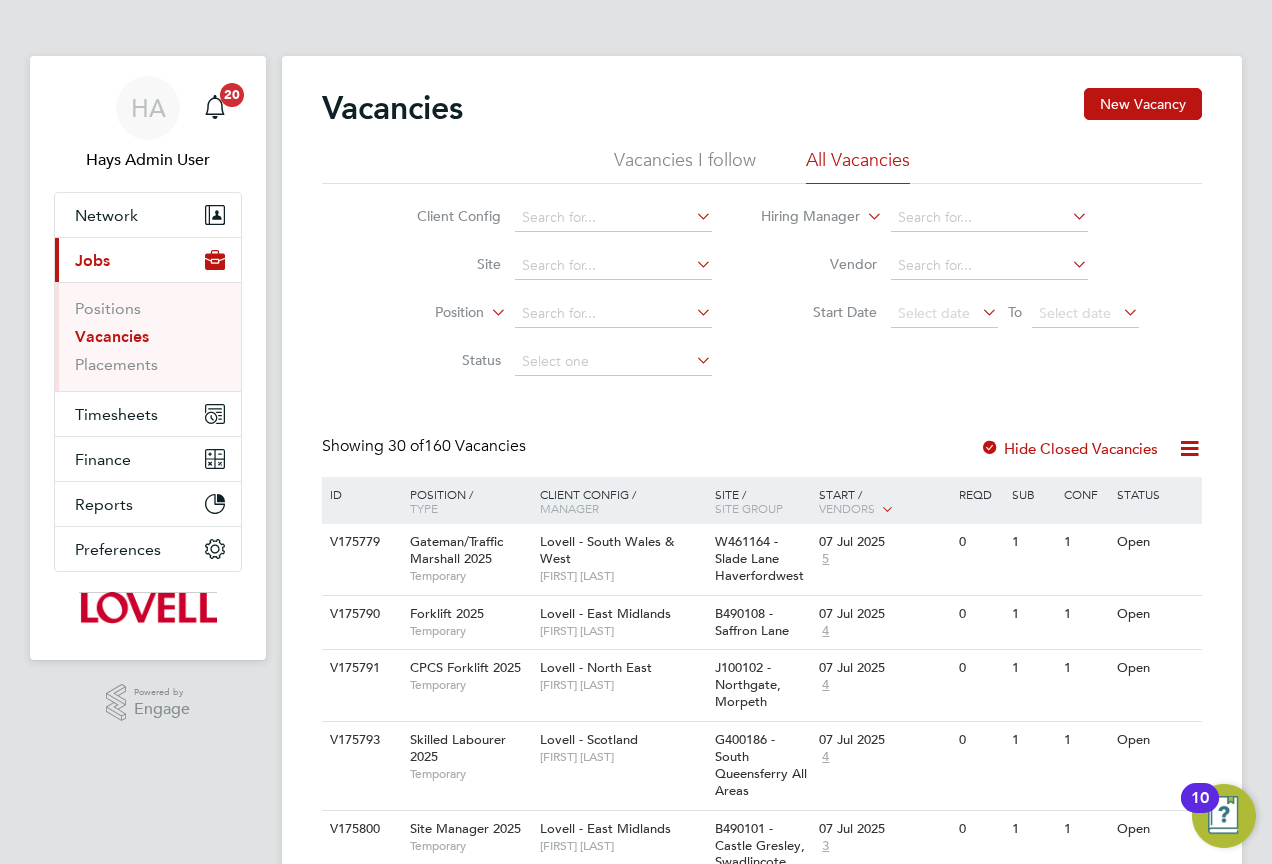 scroll, scrollTop: 0, scrollLeft: 0, axis: both 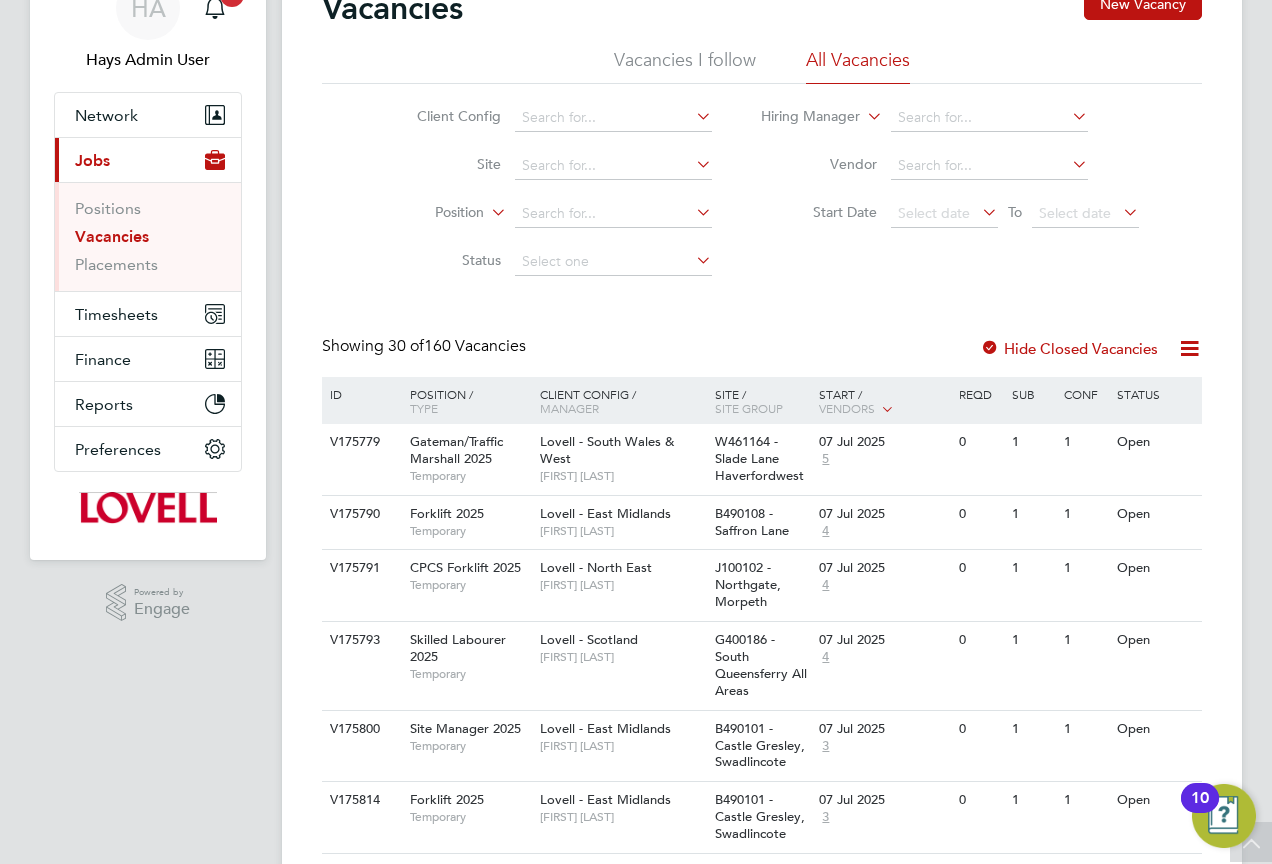 click on "Status" 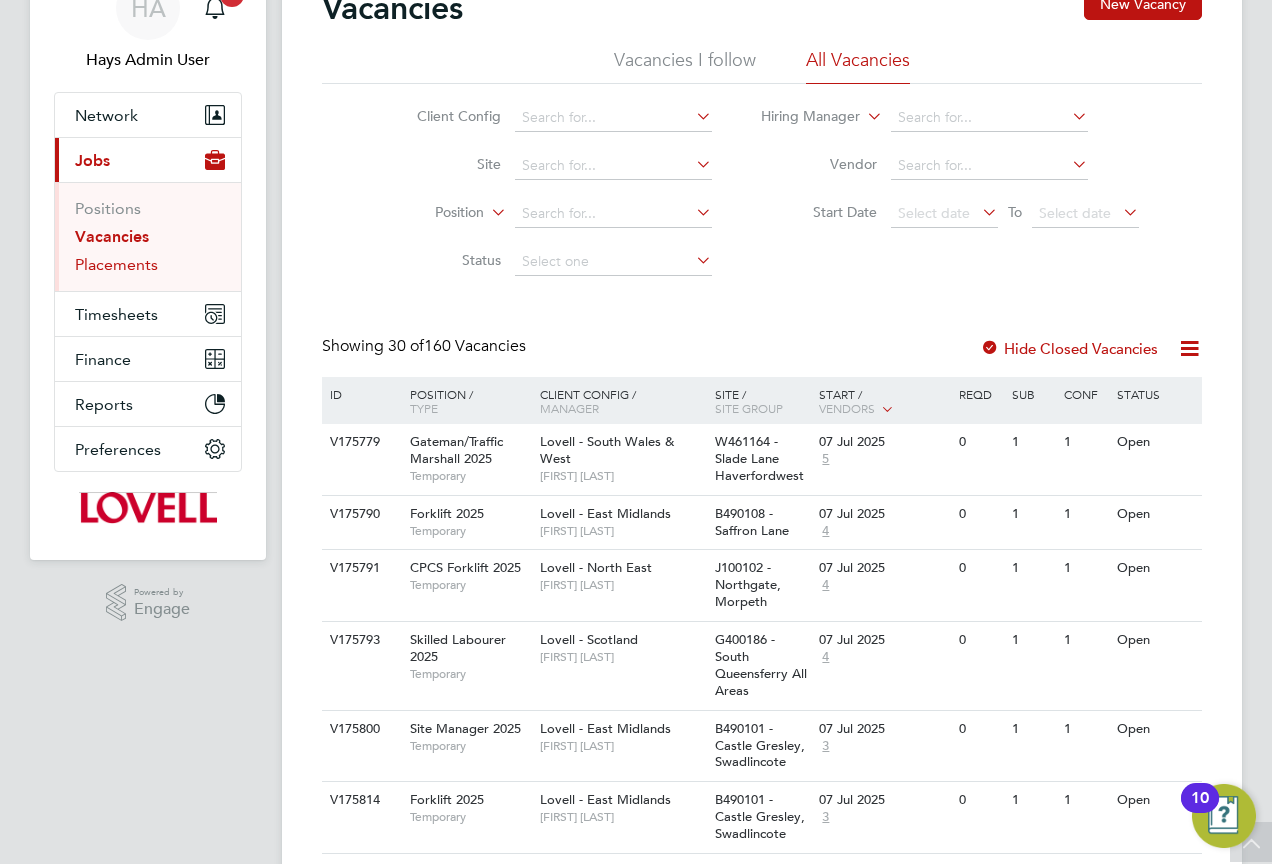 click on "Placements" at bounding box center [116, 264] 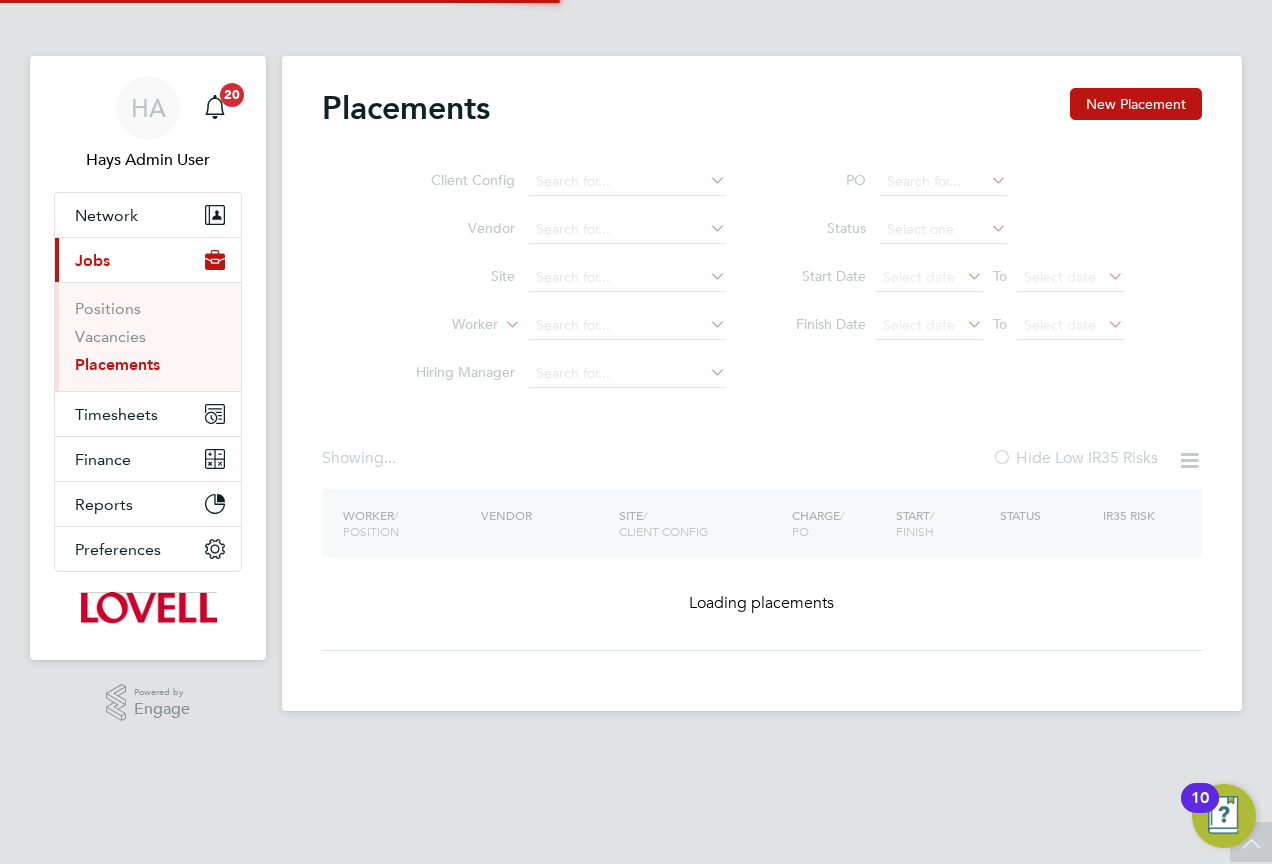 scroll, scrollTop: 0, scrollLeft: 0, axis: both 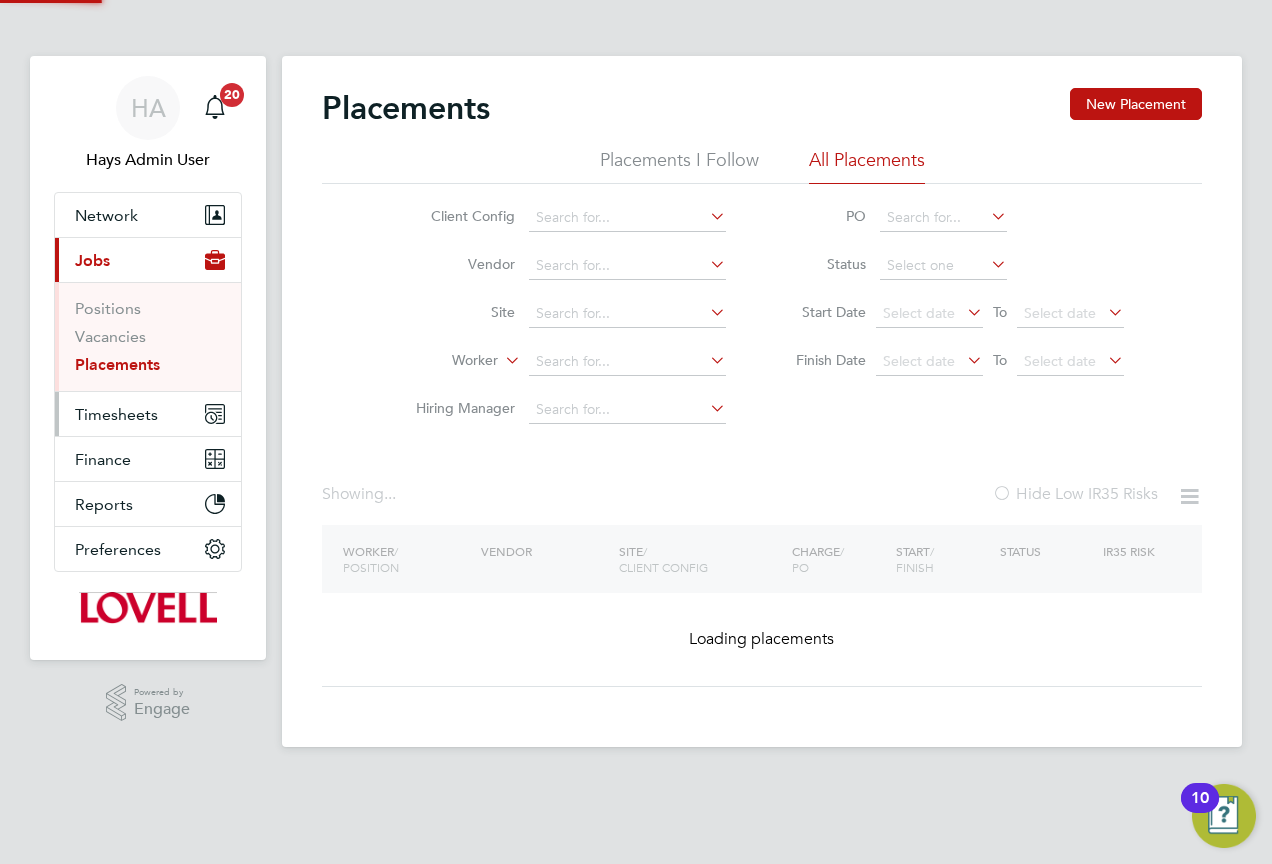 click on "Timesheets" at bounding box center (116, 414) 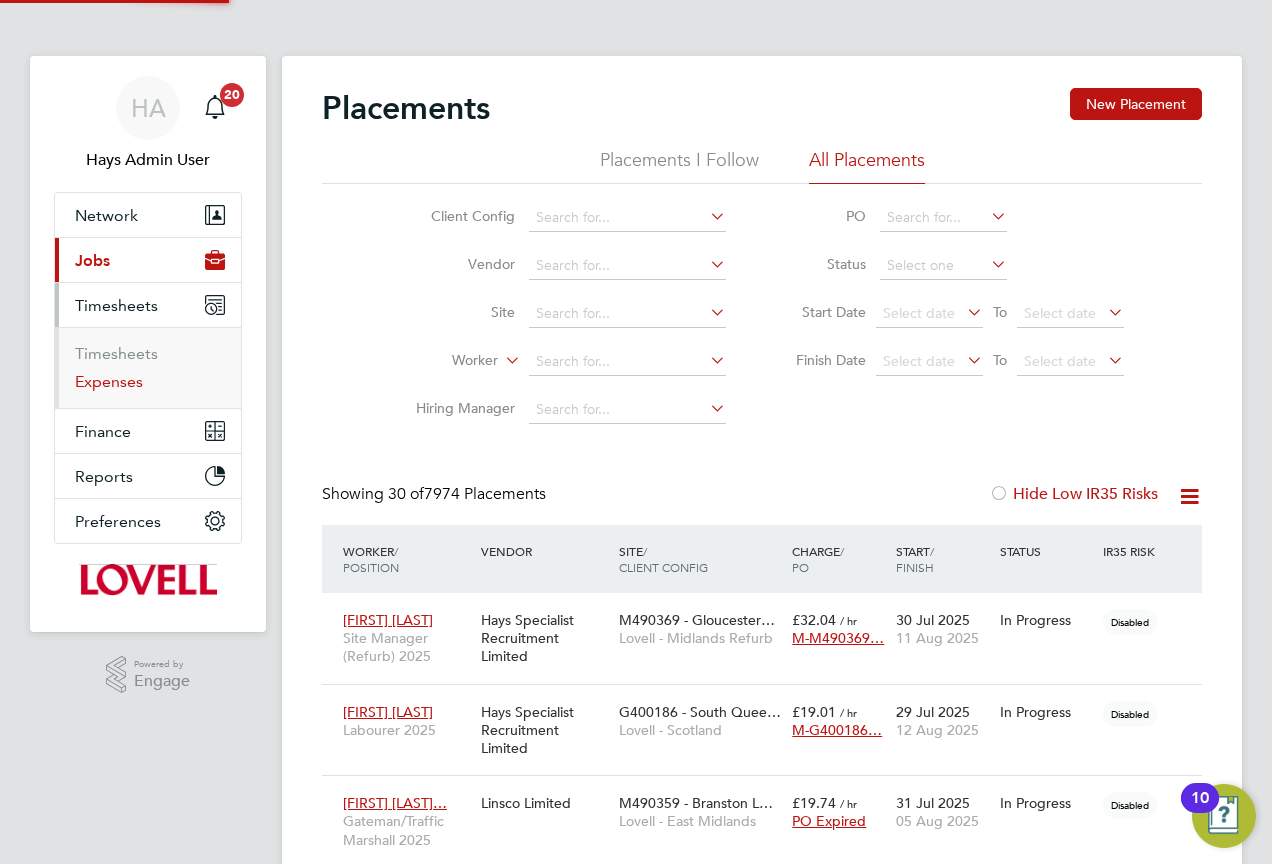 scroll, scrollTop: 10, scrollLeft: 10, axis: both 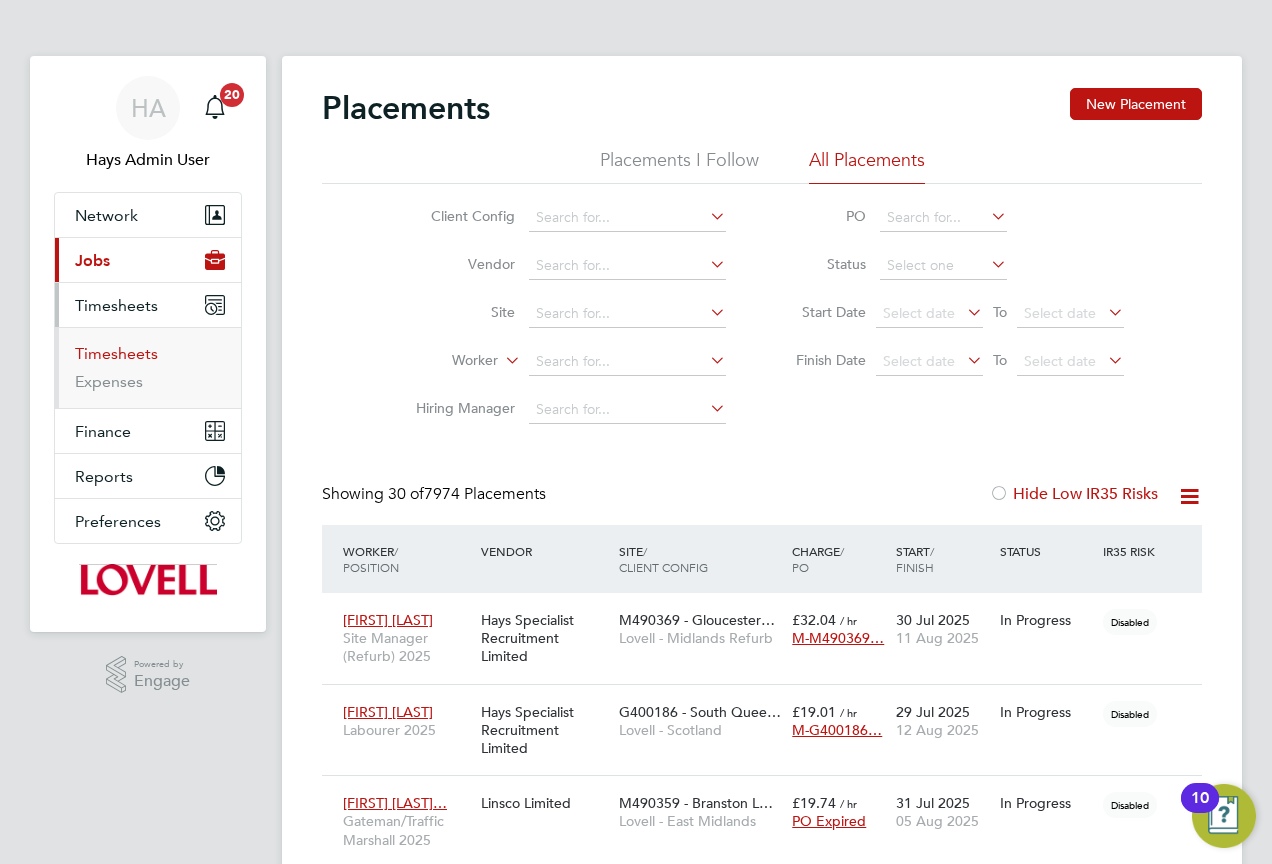 click on "Timesheets" at bounding box center [116, 353] 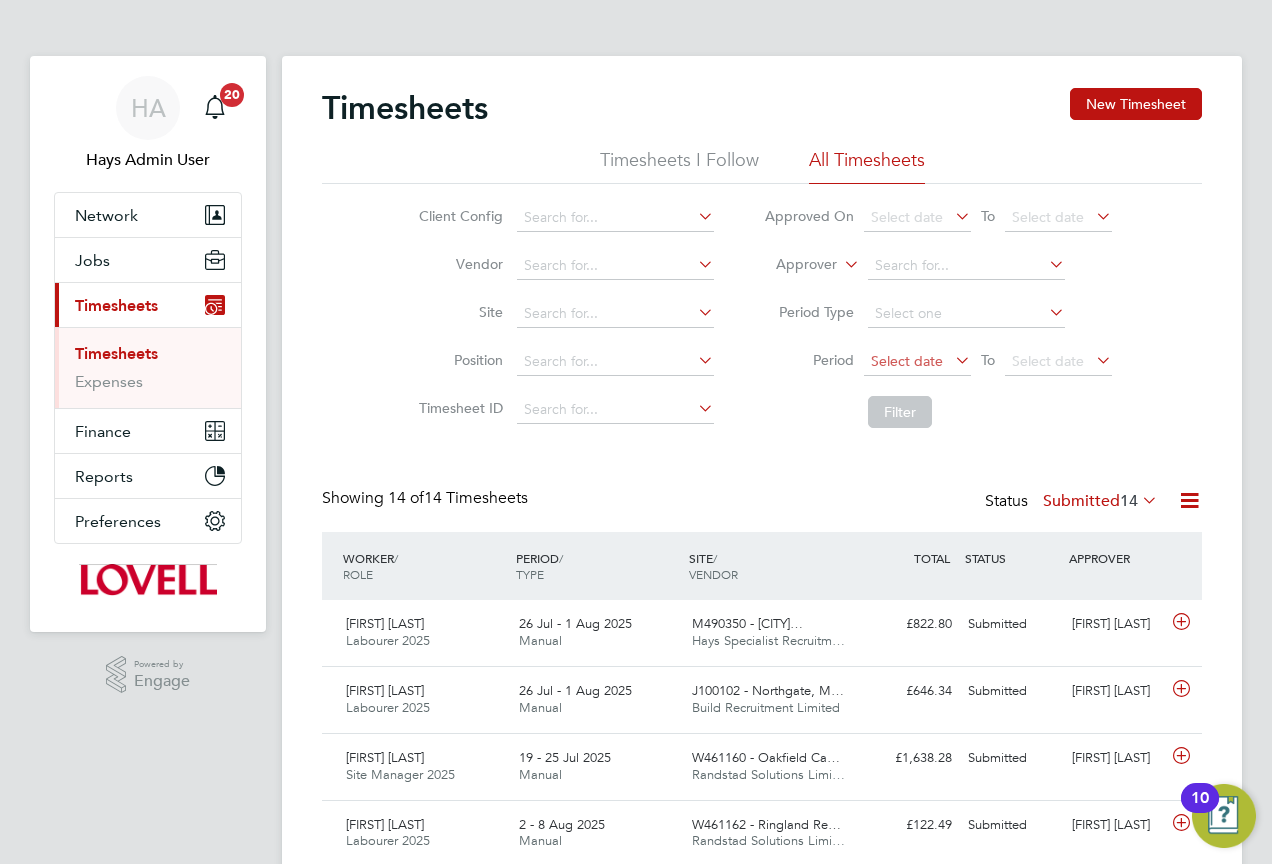 click on "Select date" 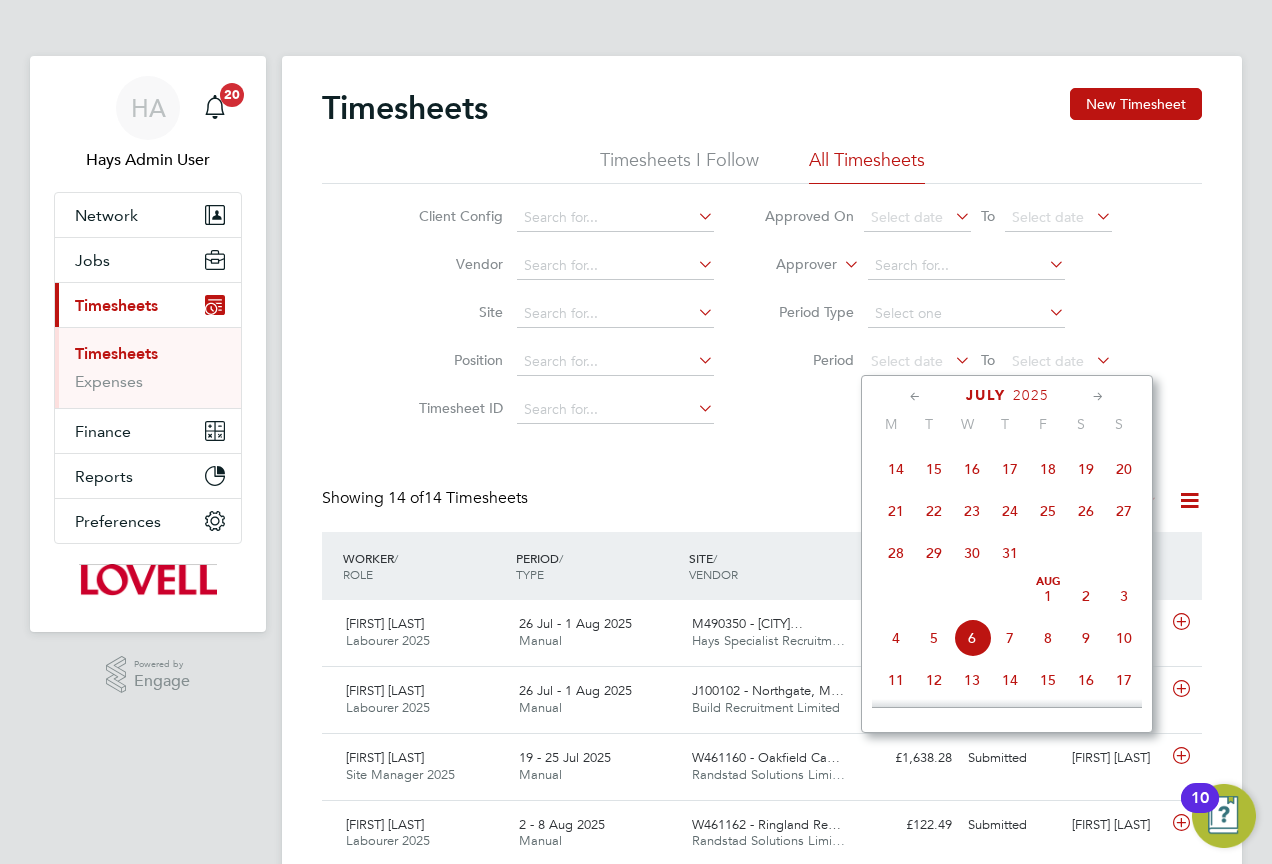 click on "26" 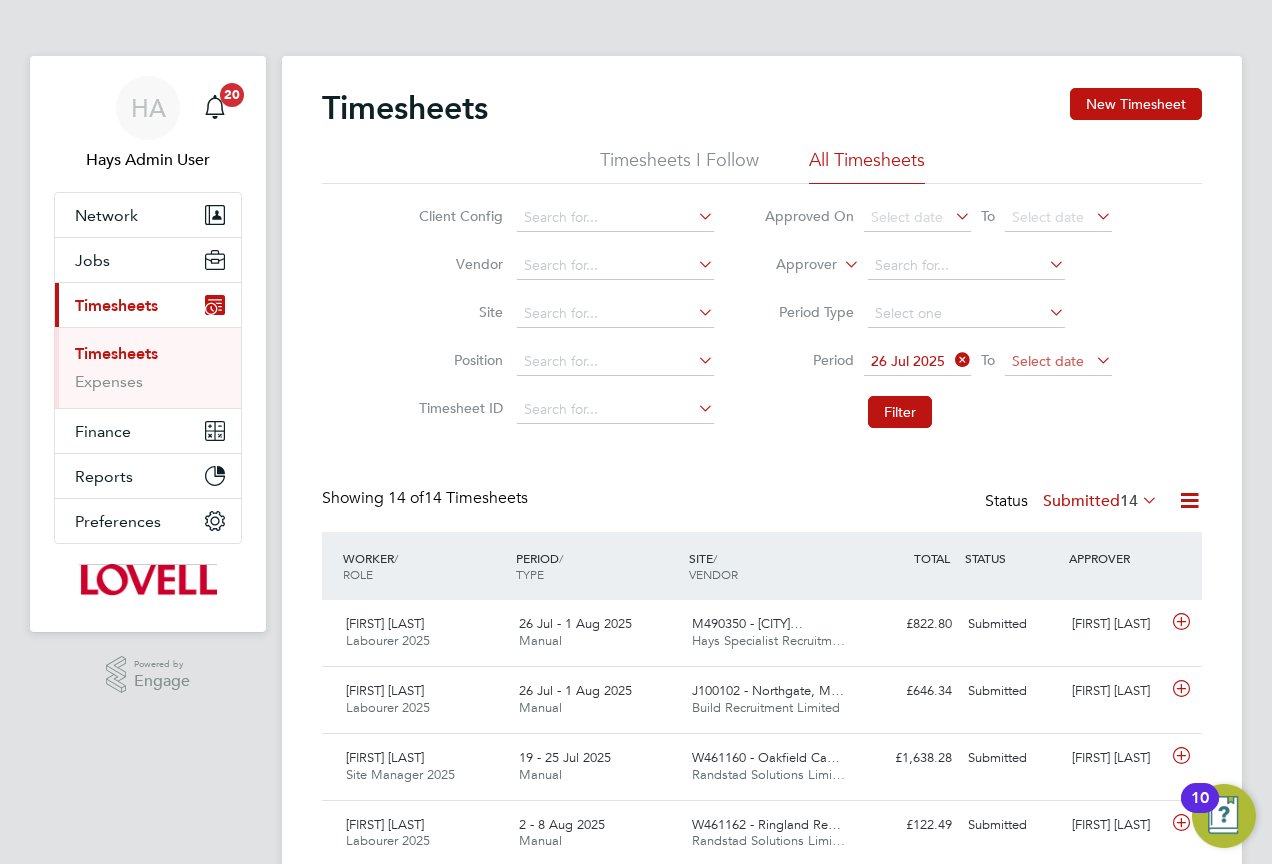 click on "Select date" 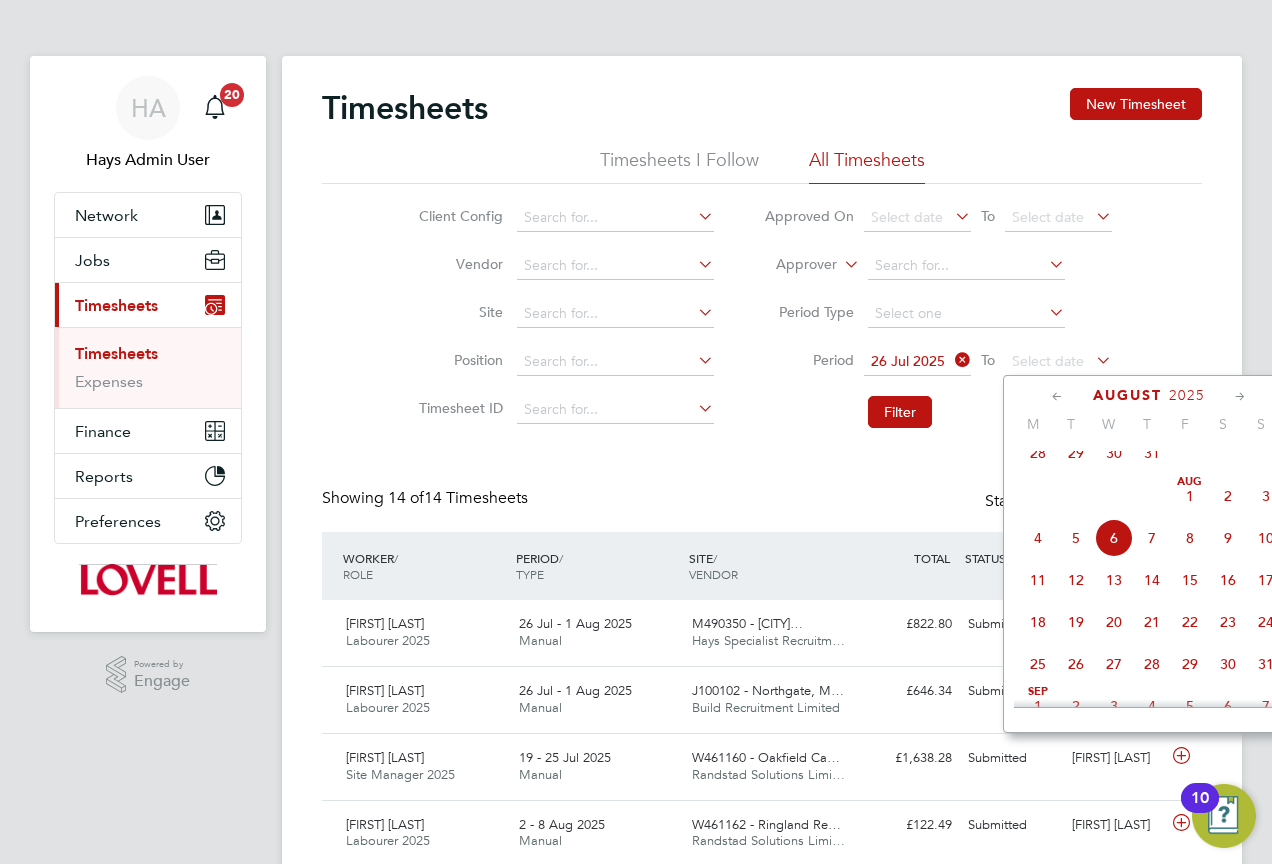 click on "Aug 1" 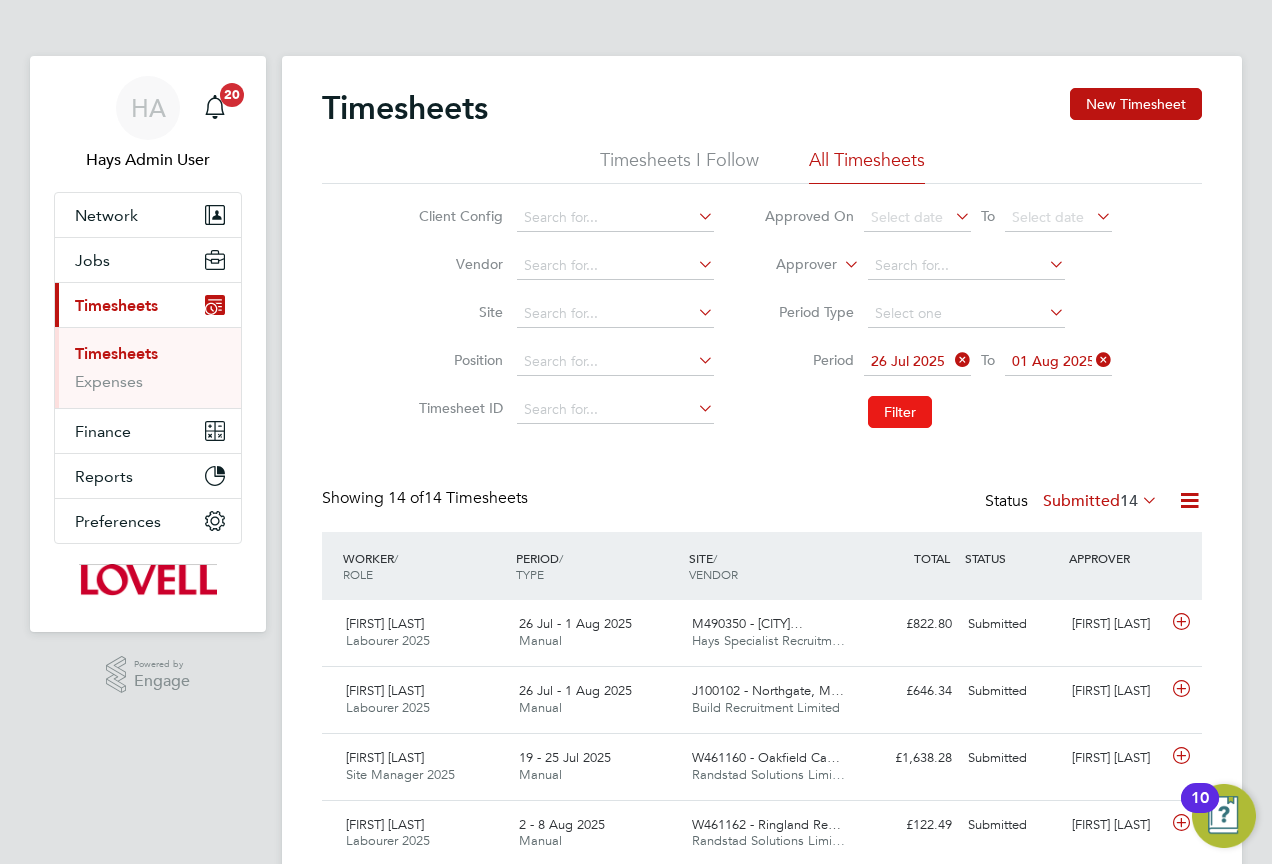 click on "Filter" 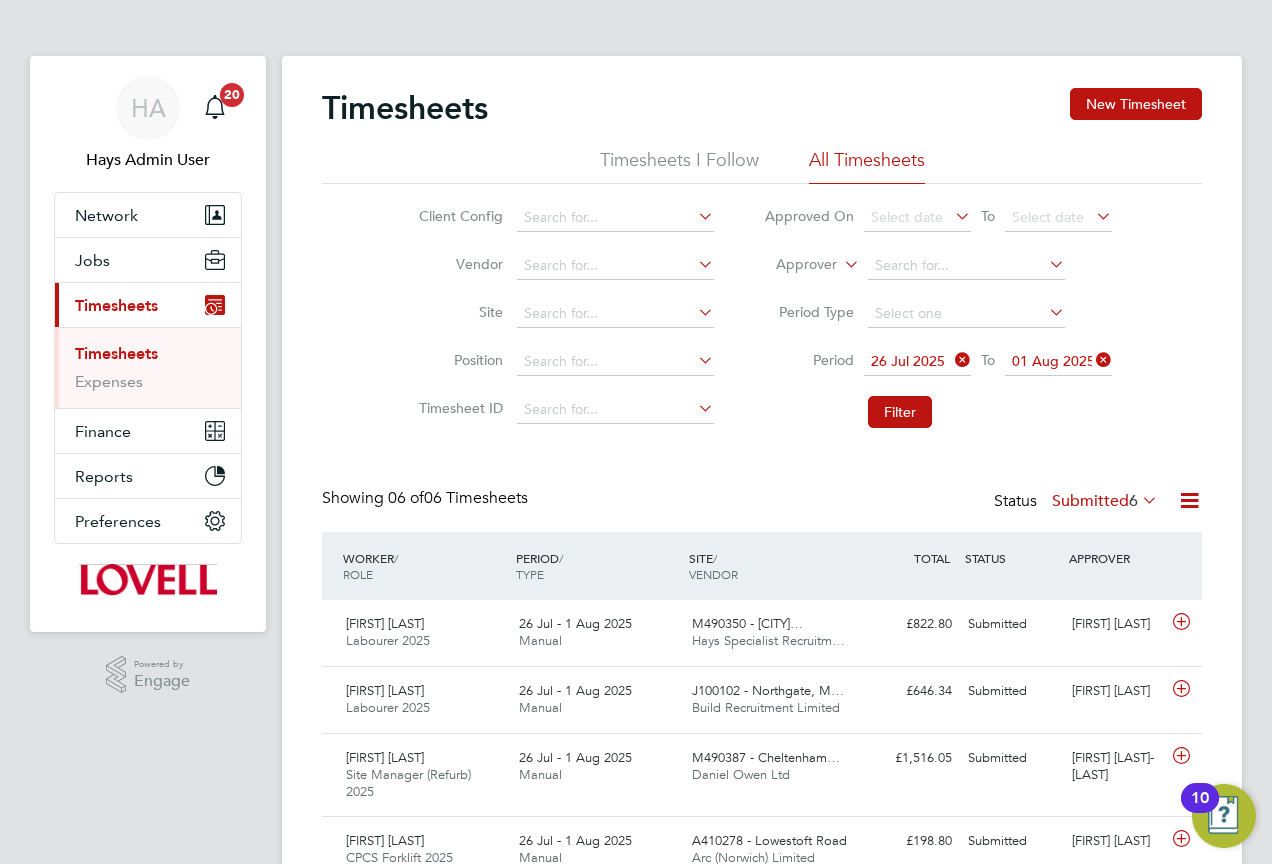 click on "6" 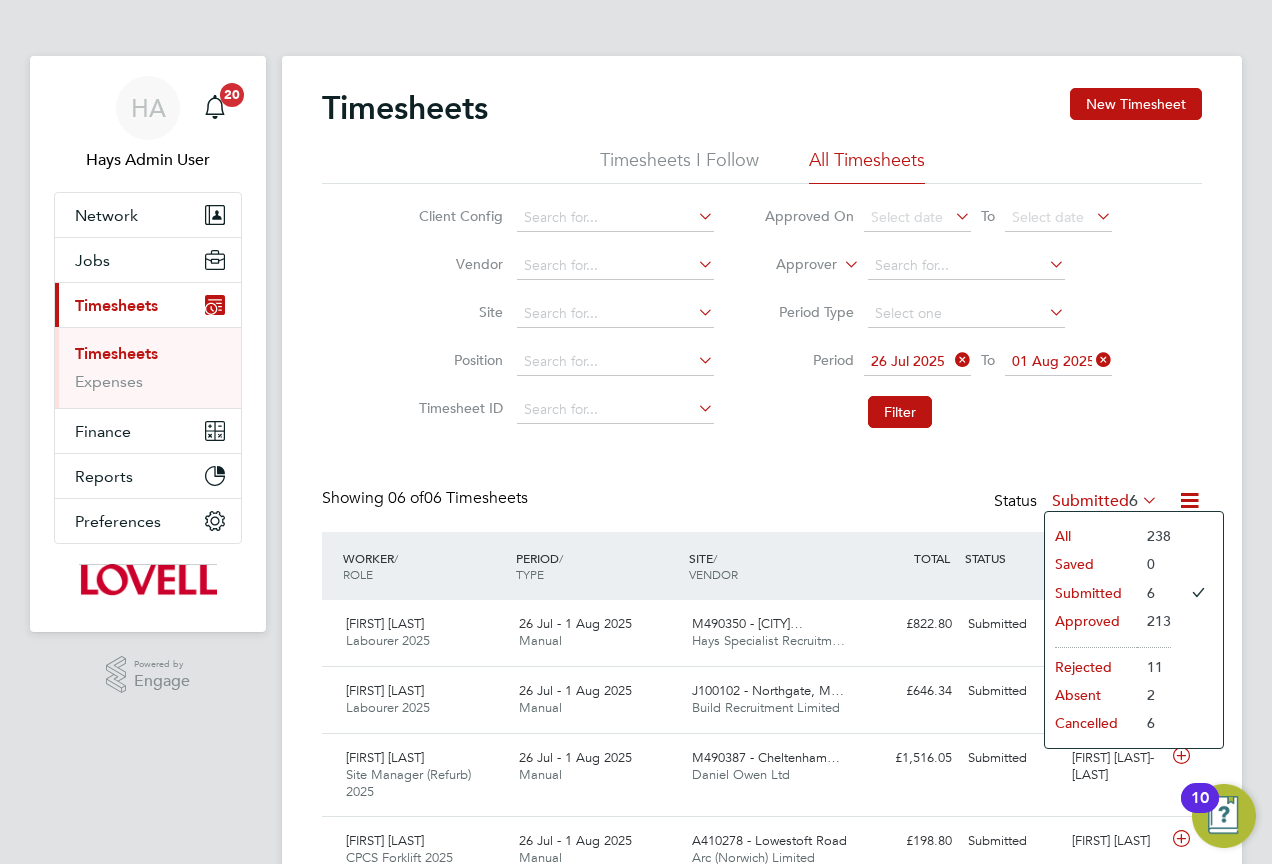 click on "All" 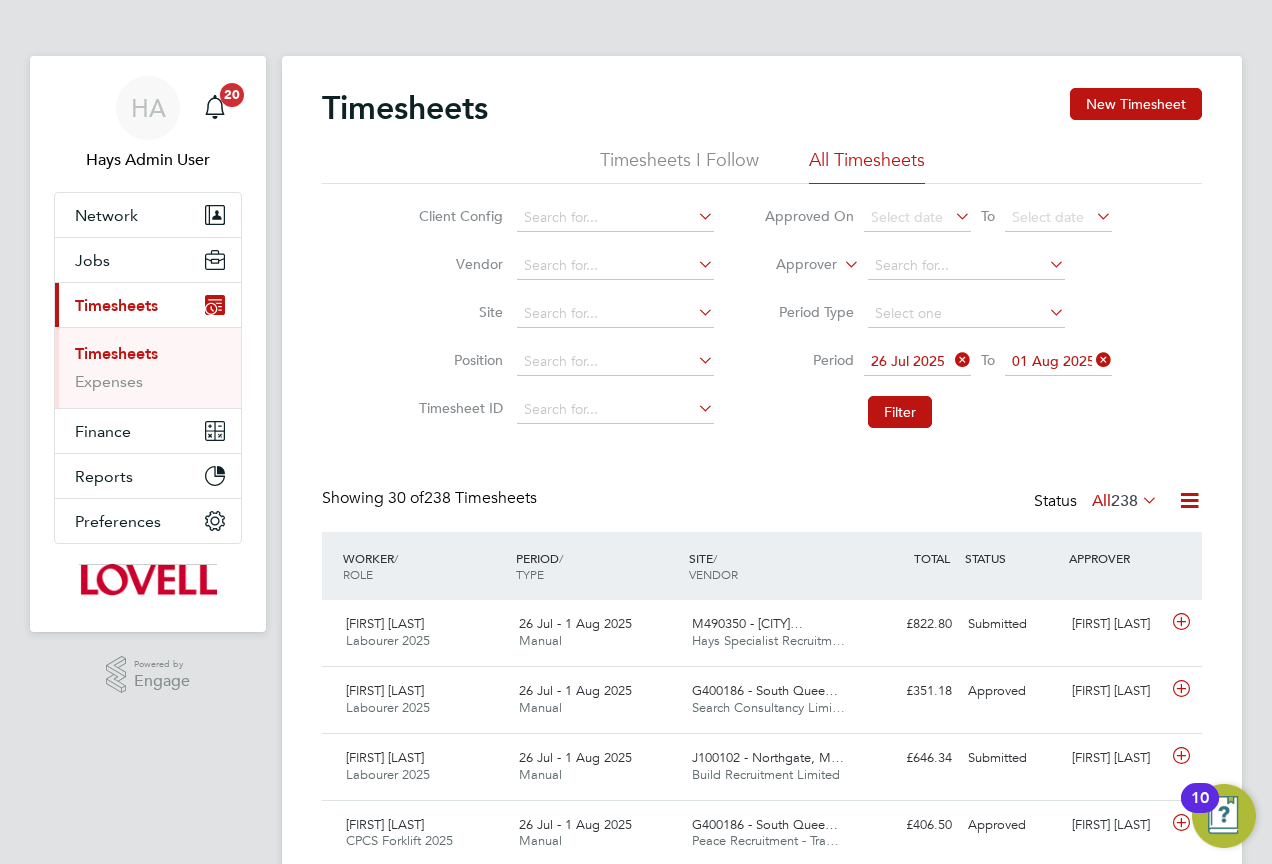click on "All  238" 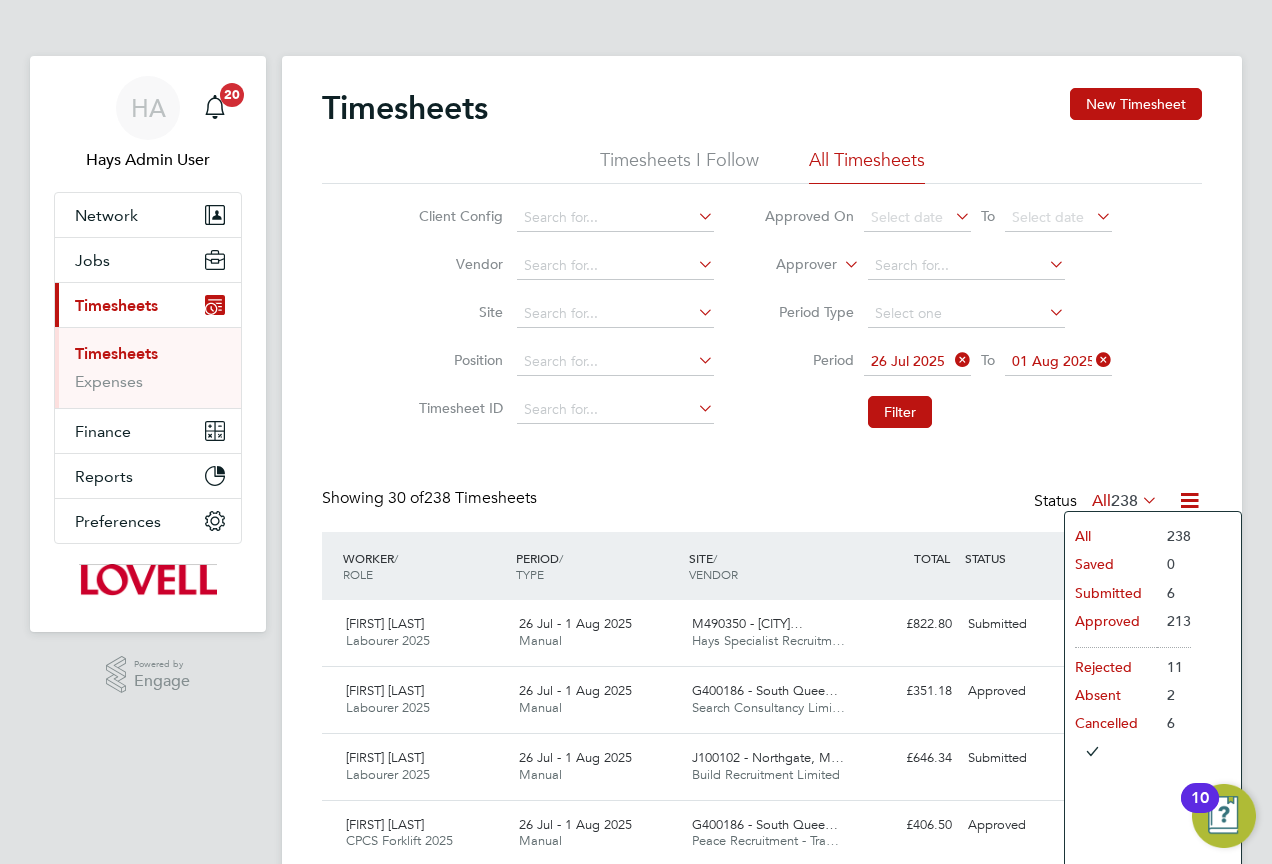 click on "Showing   30 of  238 Timesheets Status  All  238" 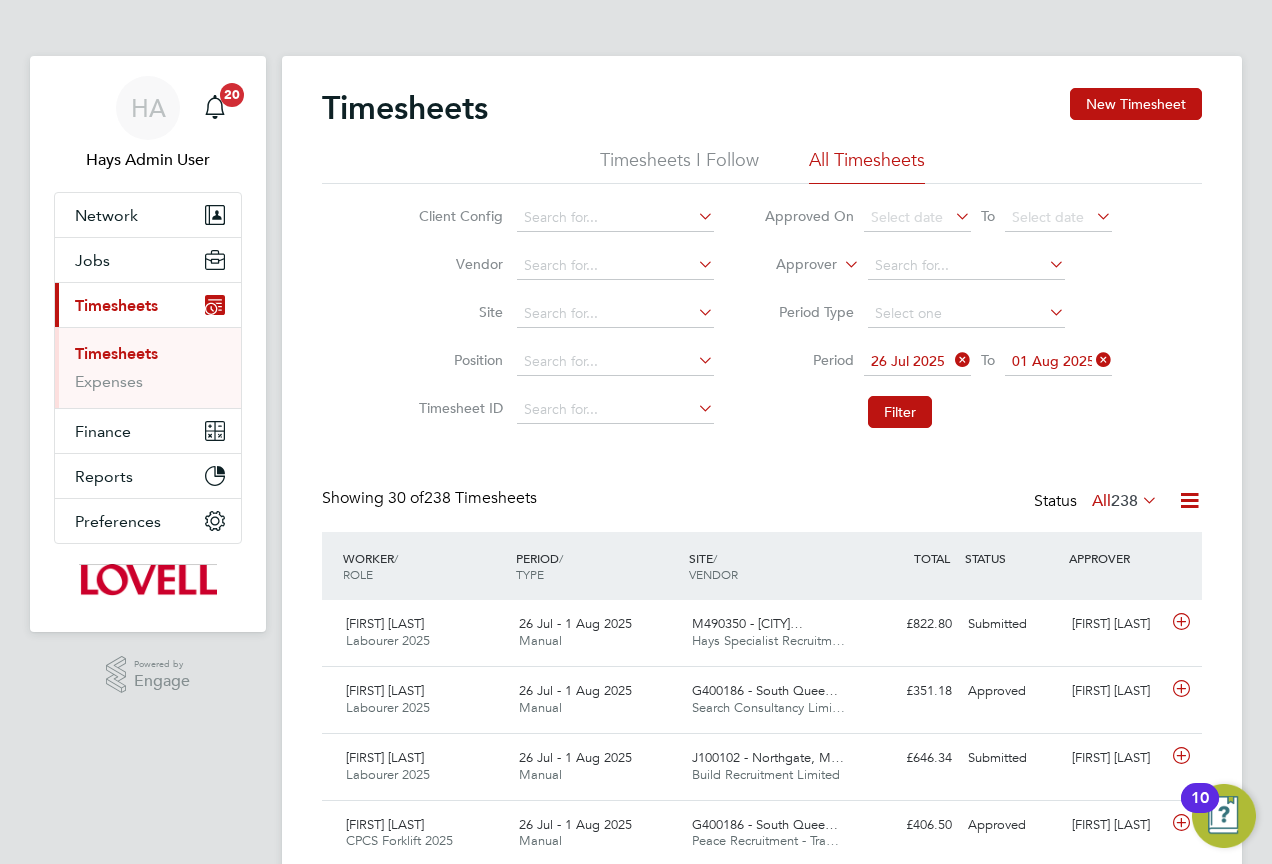 drag, startPoint x: 1188, startPoint y: 1, endPoint x: 719, endPoint y: 486, distance: 674.67474 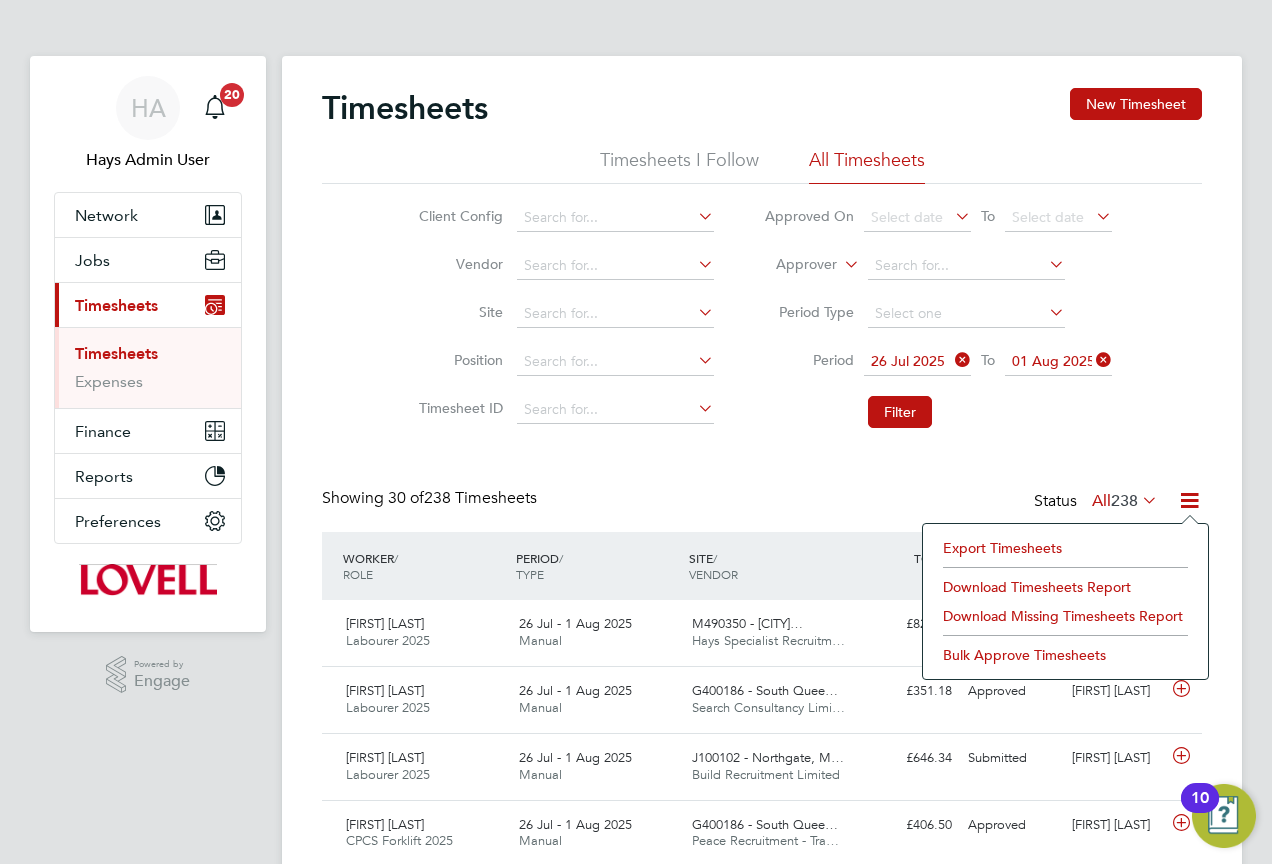 click on "Download Timesheets Report" 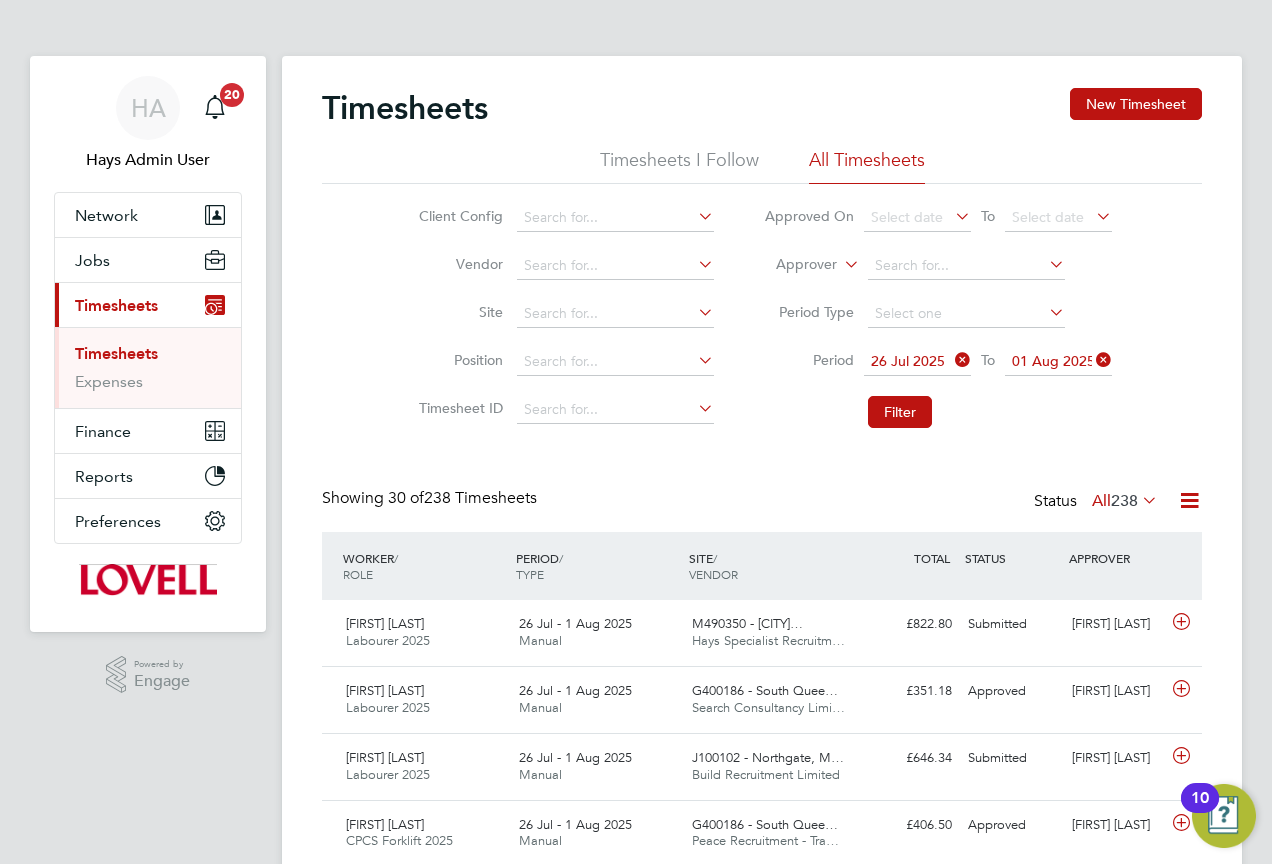 click on "Timesheets New Timesheet Timesheets I Follow All Timesheets Client Config   Vendor   Site   Position   Timesheet ID   Approved On
Select date
To
Select date
Approver     Period Type   Period
26 Jul 2025
To
01 Aug 2025
Filter Showing   30 of  238 Timesheets Status  All  238  WORKER  / ROLE WORKER  / PERIOD PERIOD  / TYPE SITE  / VENDOR TOTAL   TOTAL  / STATUS STATUS APPROVER Seyi Onololu Labourer 2025   26 Jul - 1 Aug 2025 26 Jul - 1 Aug 2025 Manual M490350 - Darley Hous… Hays Specialist Recruitm… £822.80 Submitted Submitted Andy Coleman Paul Michael Labourer 2025   26 Jul - 1 Aug 2025 26 Jul - 1 Aug 2025 Manual G400186 - South Quee… Search Consultancy Limi… £351.18 Approved Approved Kevin Kelly Kehindle Akinbile Labourer 2025   26 Jul - 1 Aug 2025 26 Jul - 1 Aug 2025 Manual J100102 - Northgate, M… Build Recruitment Limited £646.34 Submitted Submitted Nick MacKinnon Kris Golder CPCS Forklift 2025   26 Jul - 1 Aug 2025 26 Jul - 1 Aug 2025 Manual" 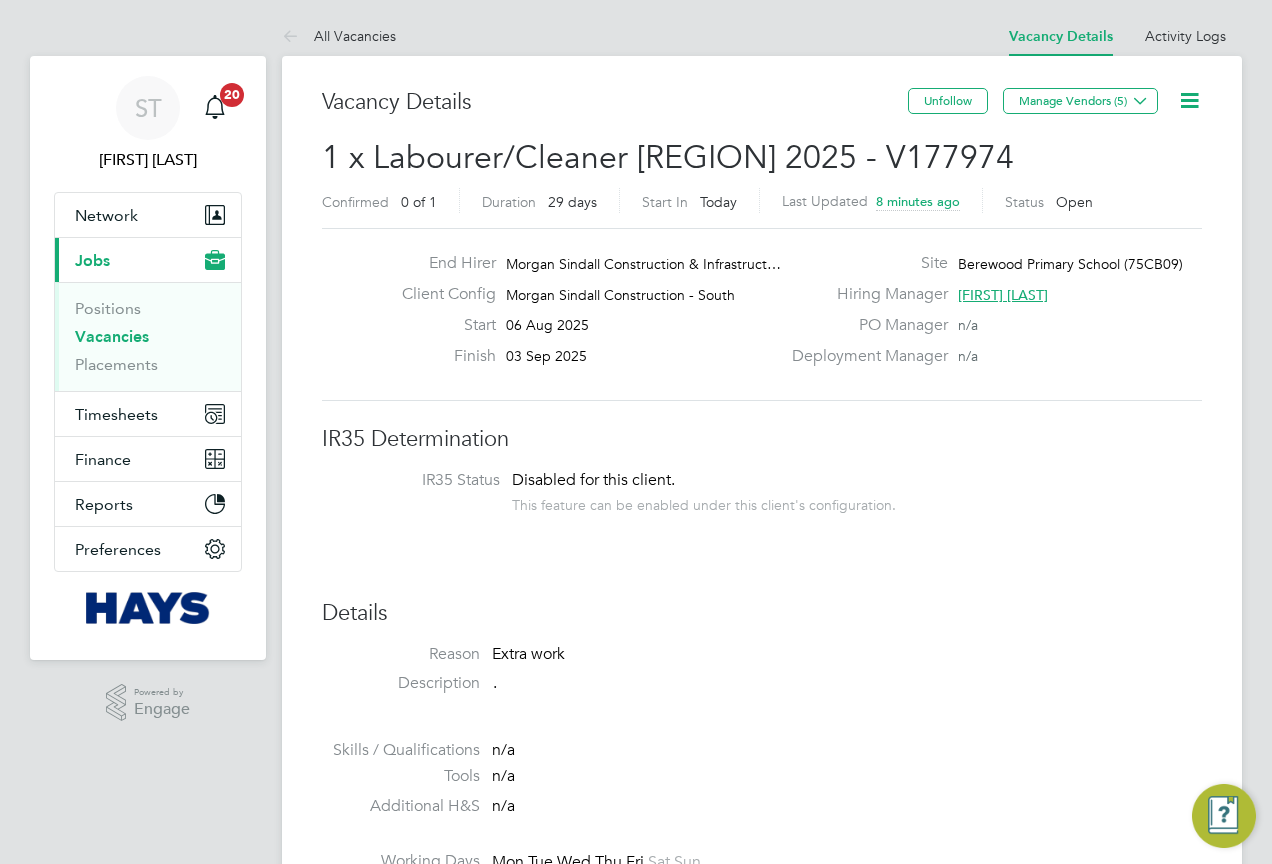 scroll, scrollTop: 0, scrollLeft: 0, axis: both 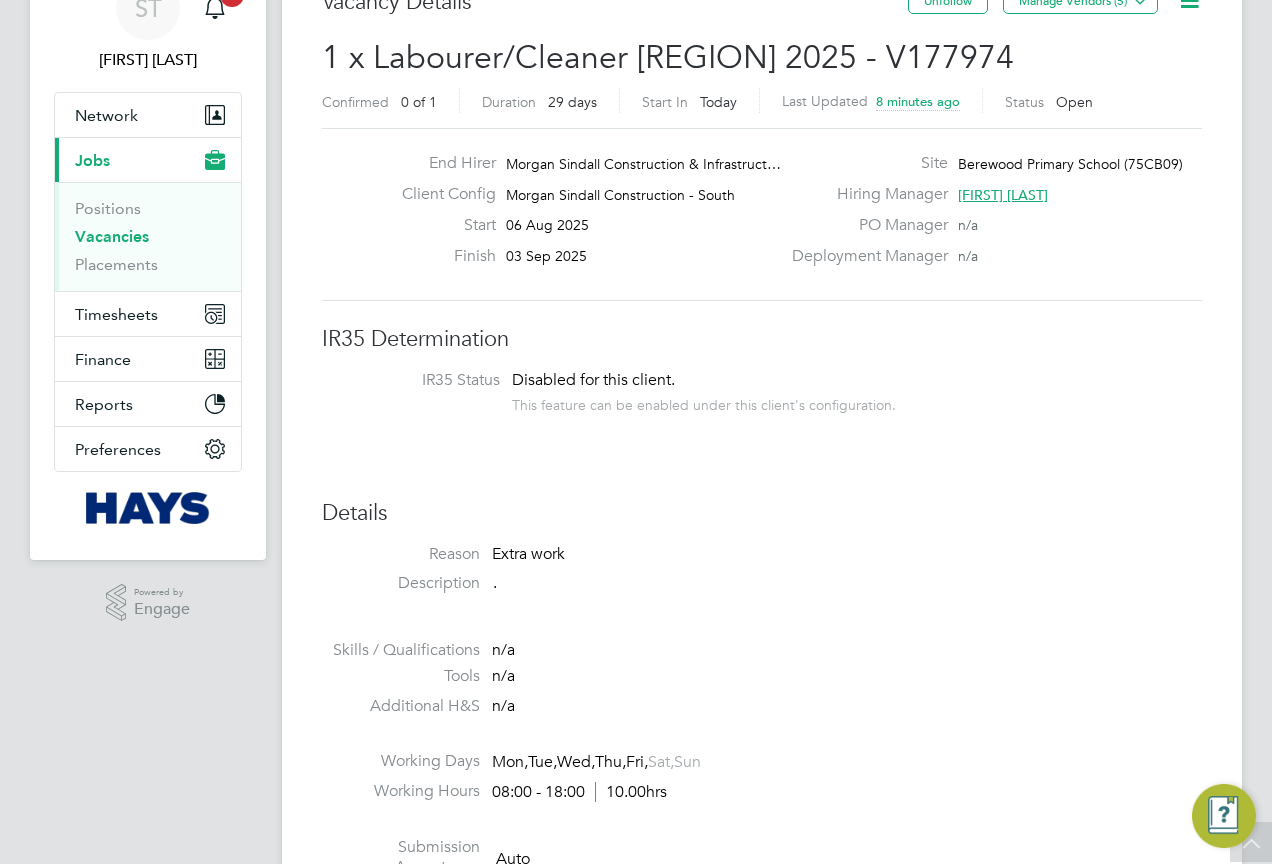 click on "Vacancies" at bounding box center (112, 236) 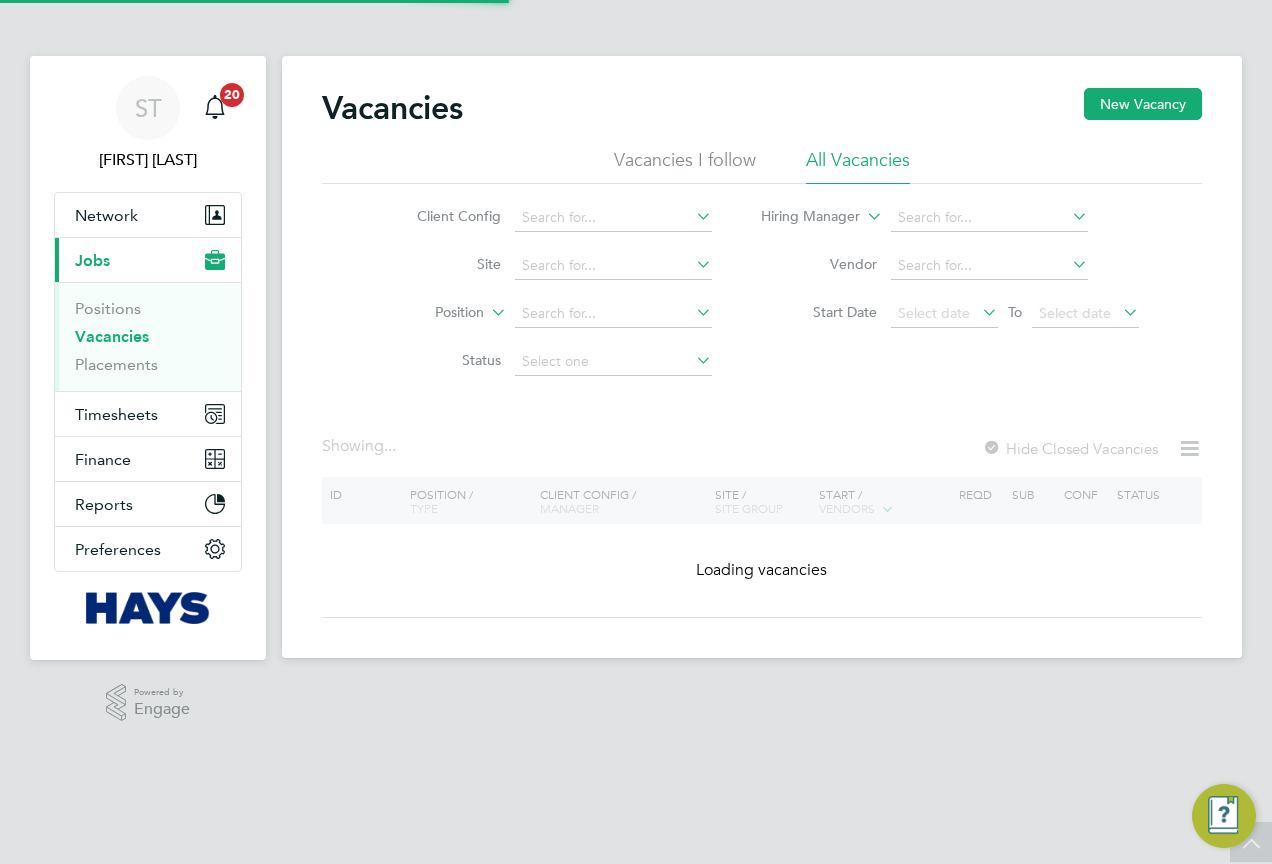 scroll, scrollTop: 0, scrollLeft: 0, axis: both 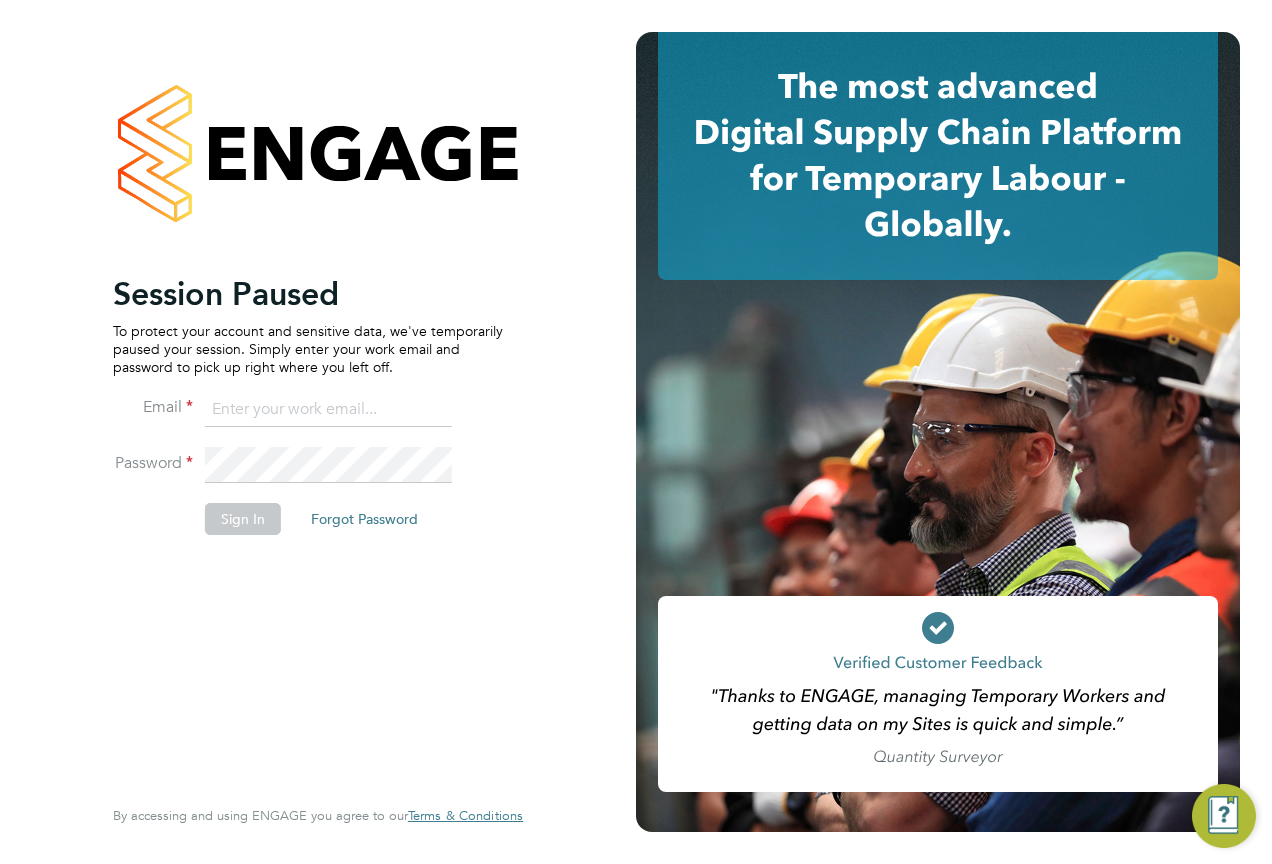 click 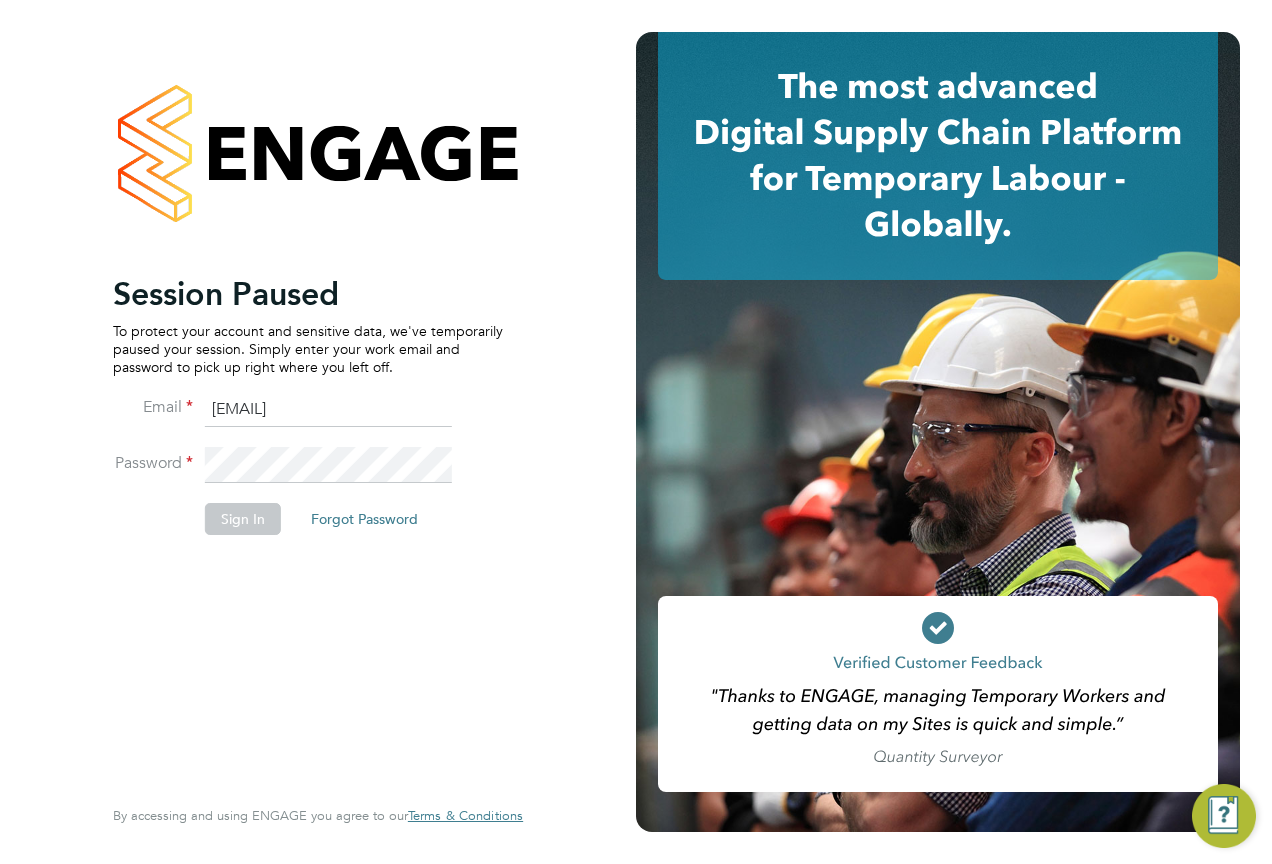 type on "samreet.thandi@hays.com" 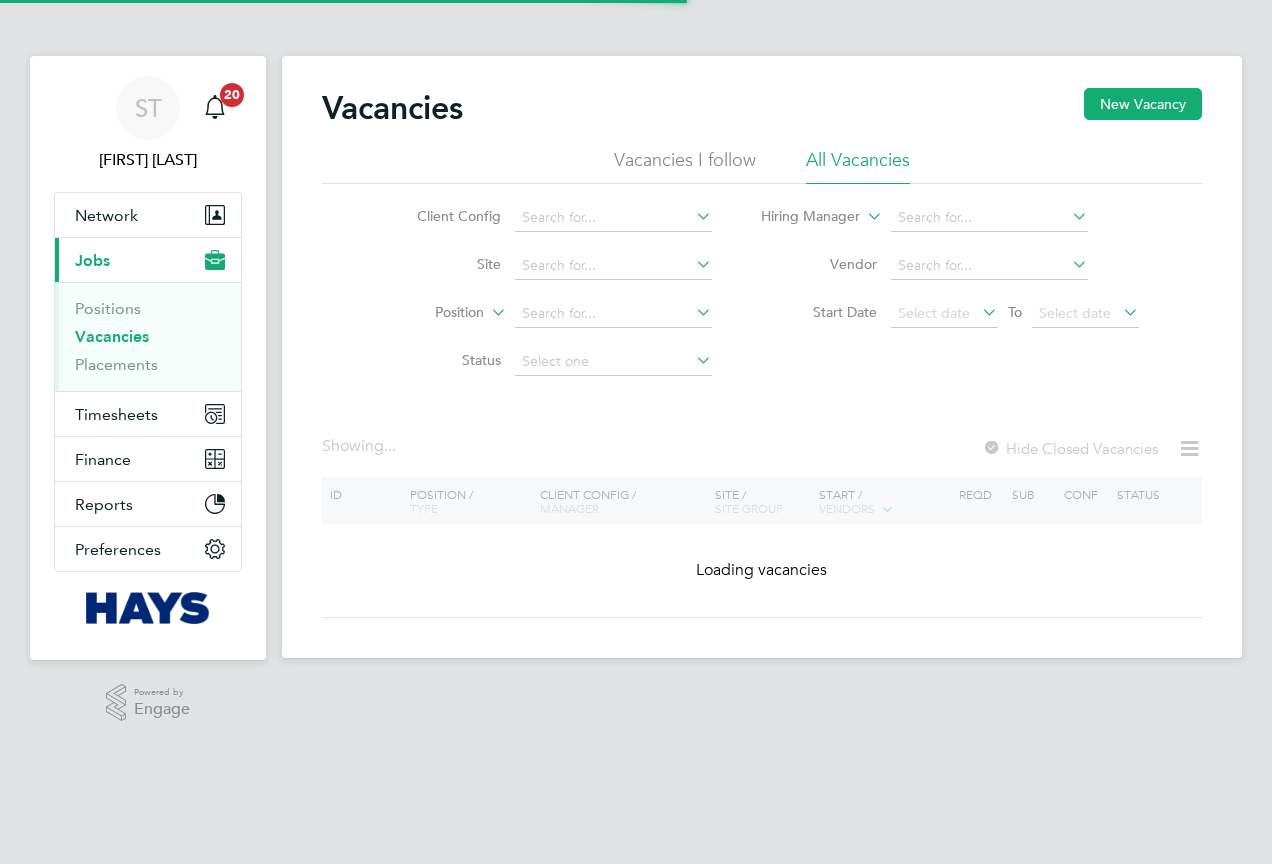 scroll, scrollTop: 0, scrollLeft: 0, axis: both 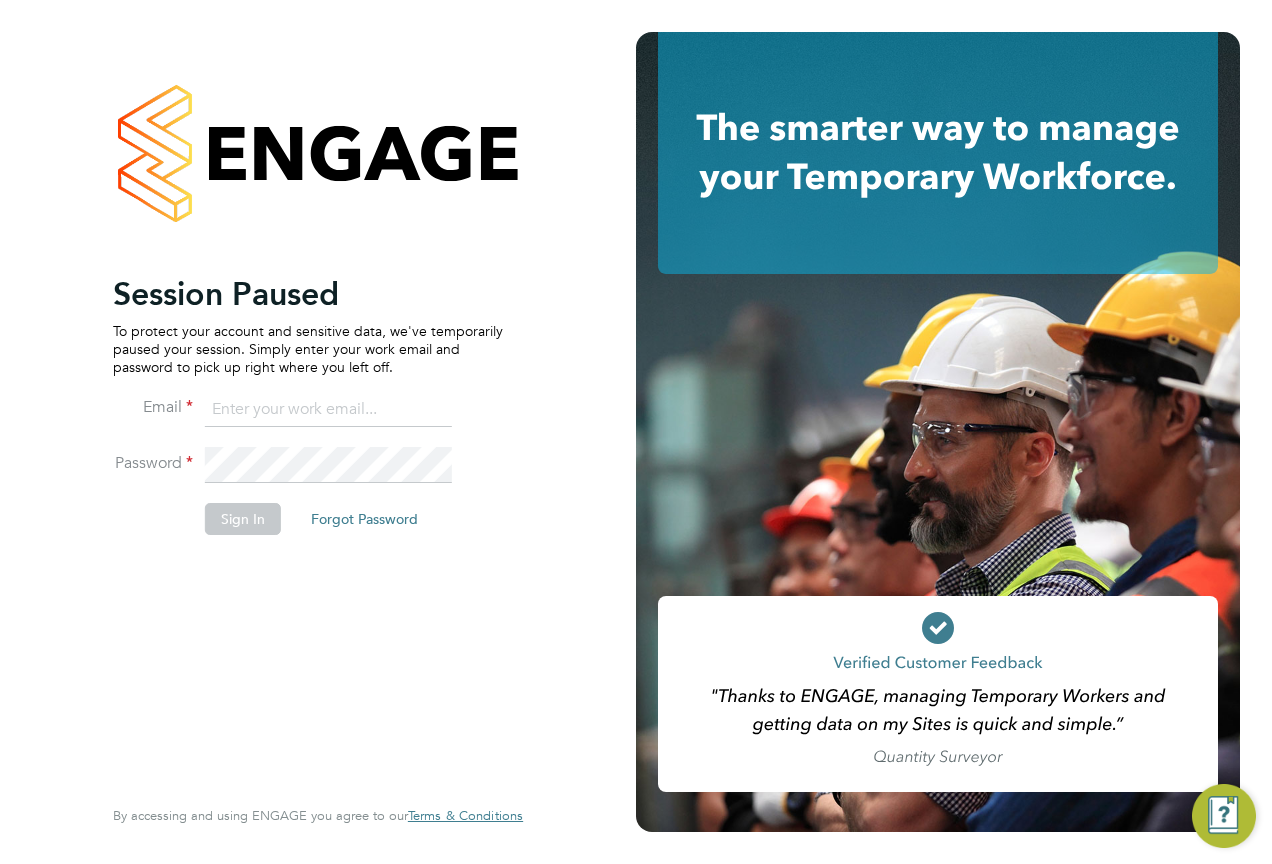click 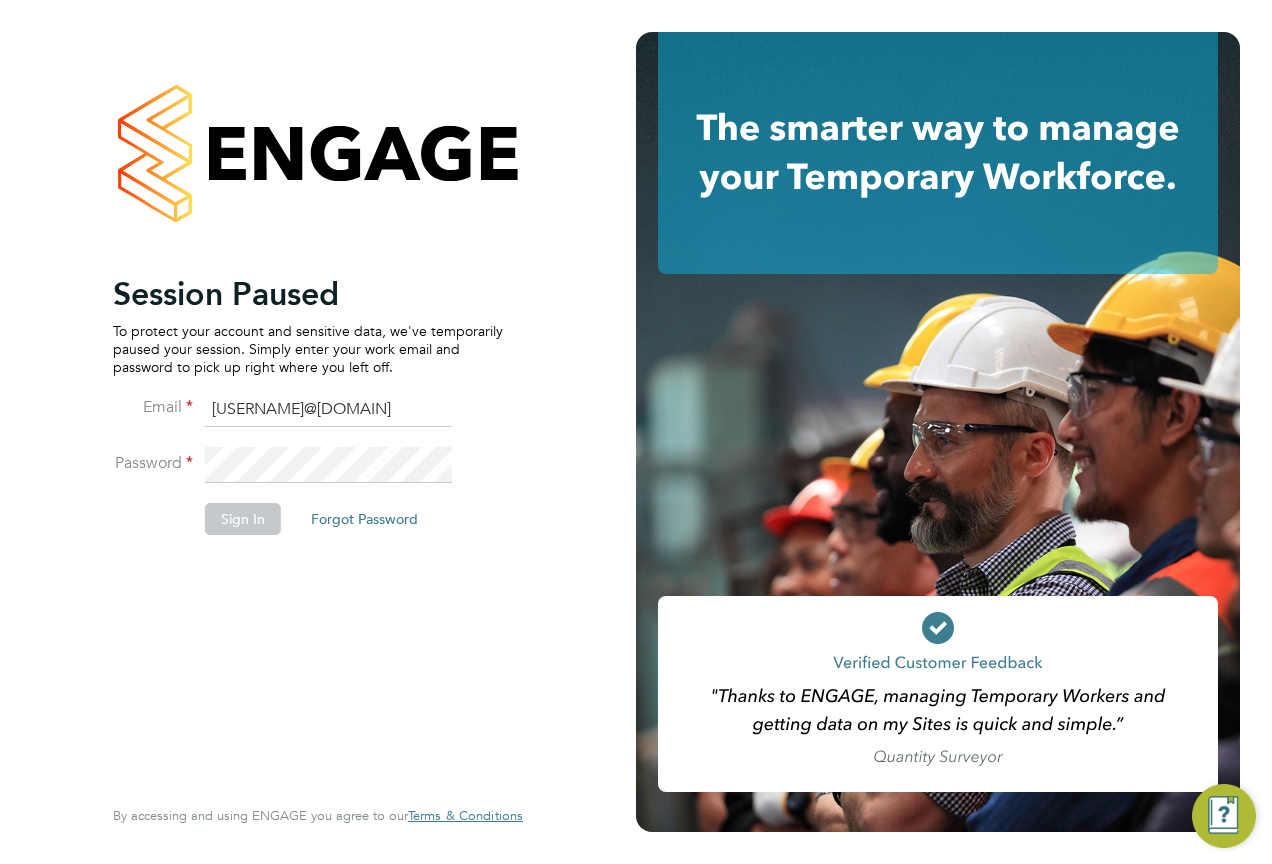 click on "[USERNAME]@[DOMAIN]" 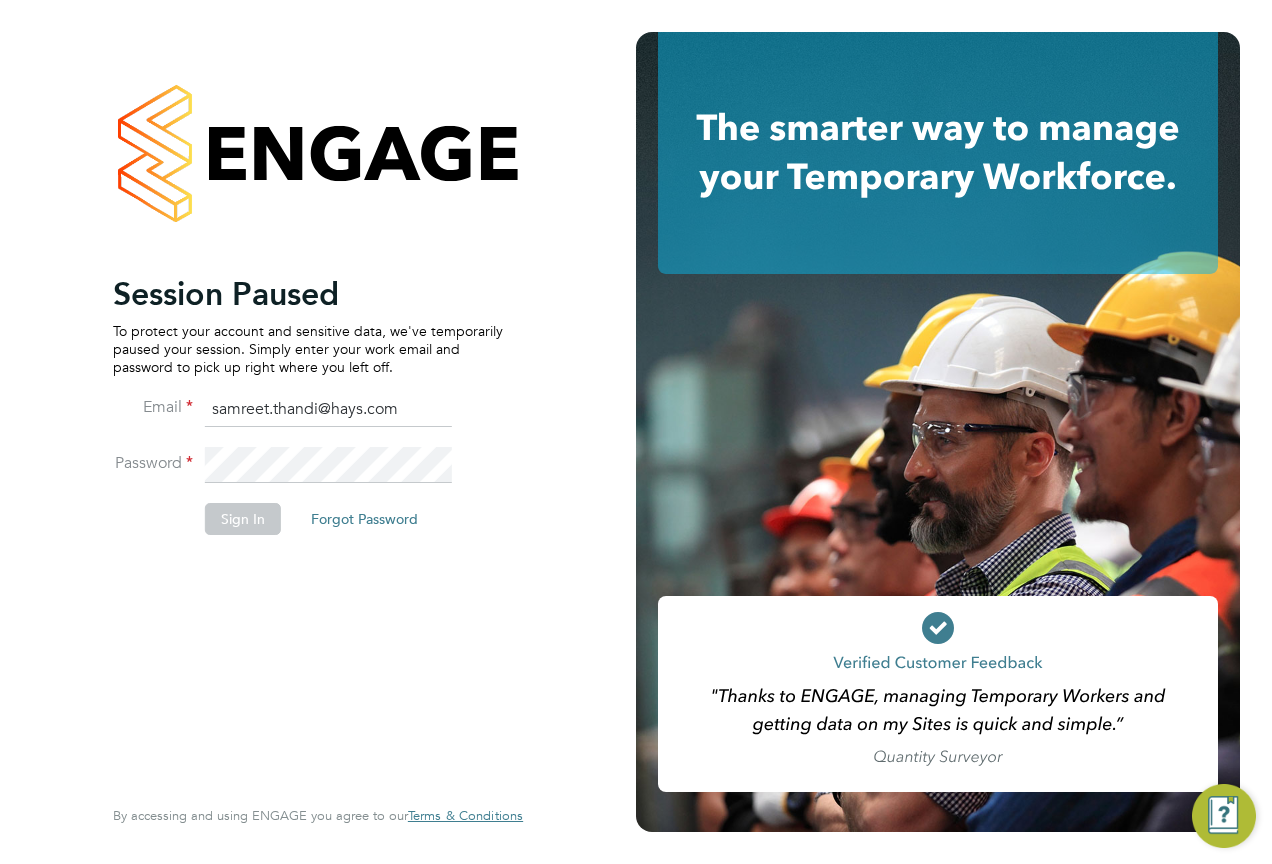 type on "samreet.thandi@hays.com" 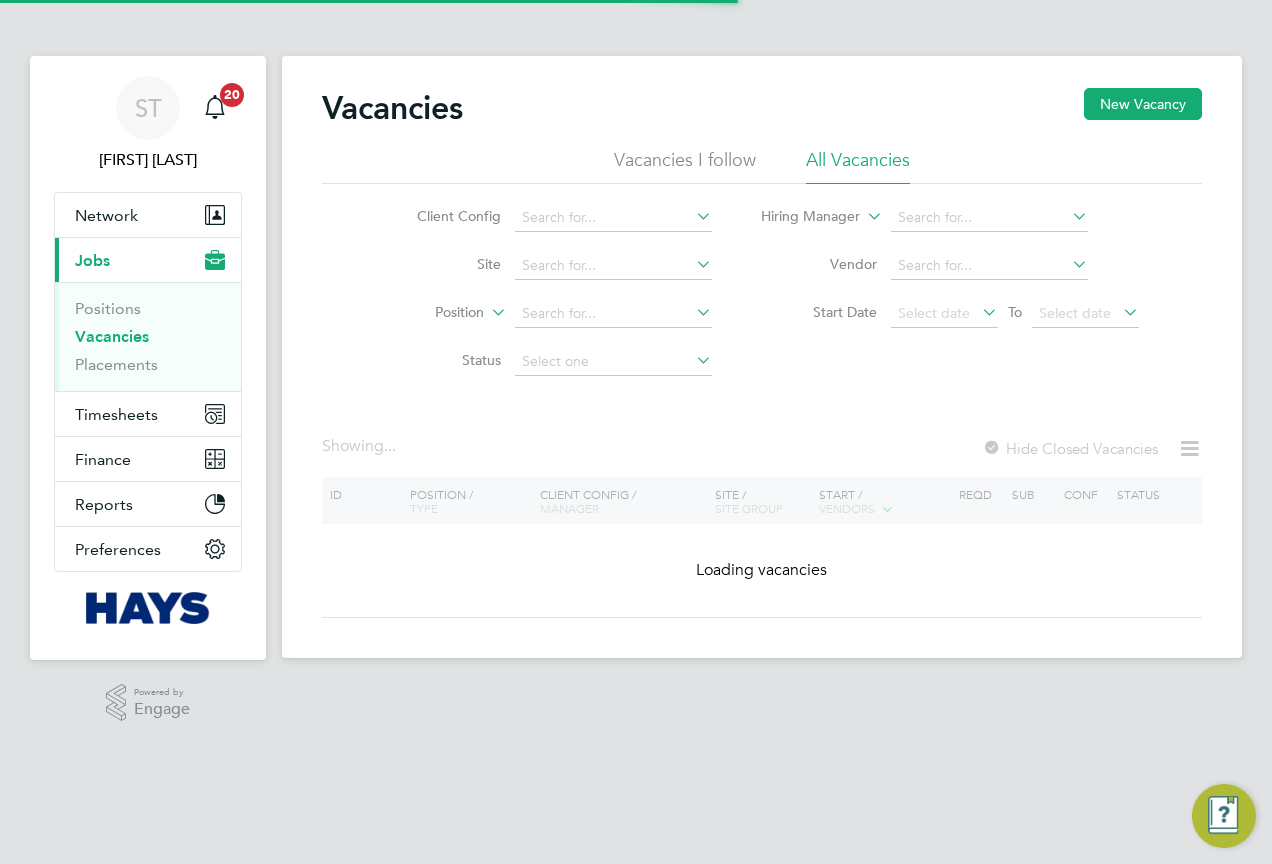 scroll, scrollTop: 0, scrollLeft: 0, axis: both 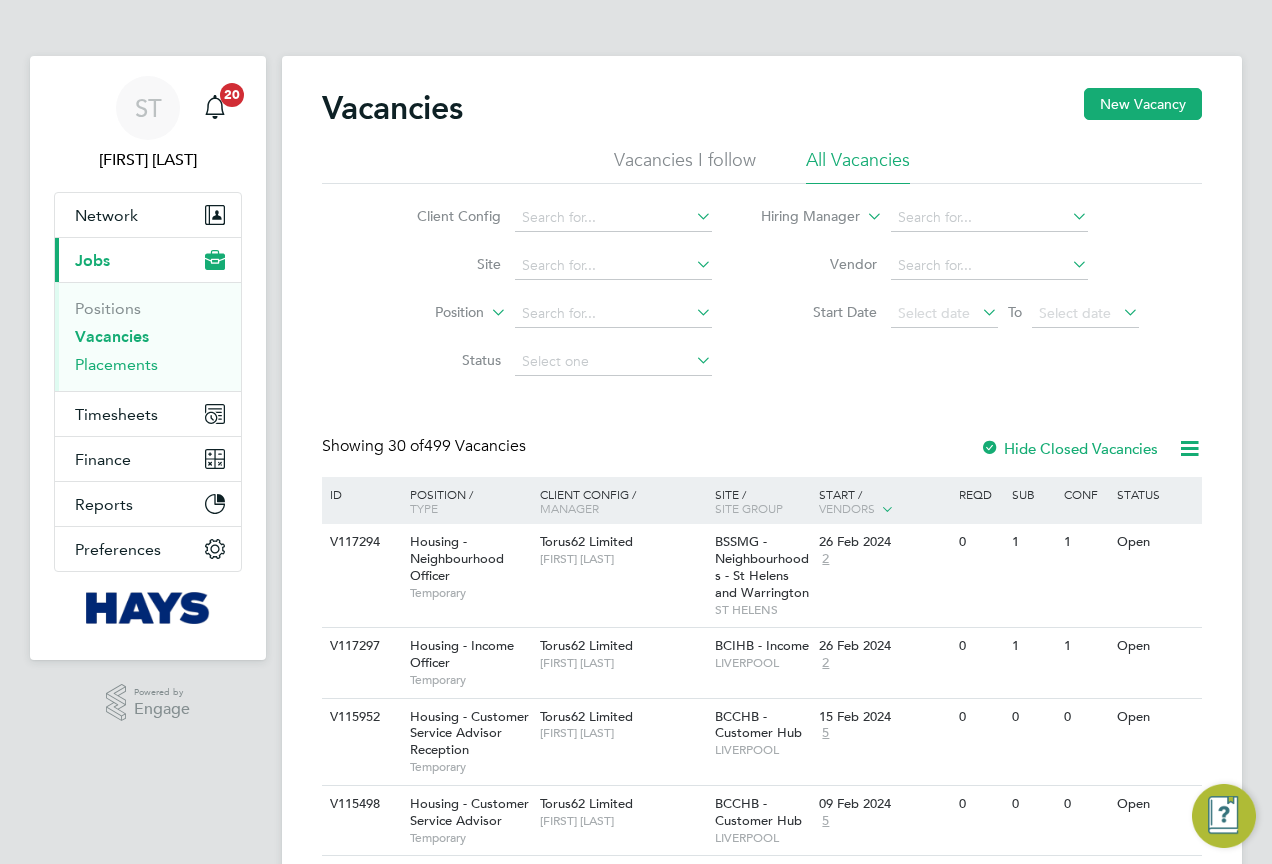 drag, startPoint x: 116, startPoint y: 371, endPoint x: 151, endPoint y: 363, distance: 35.902645 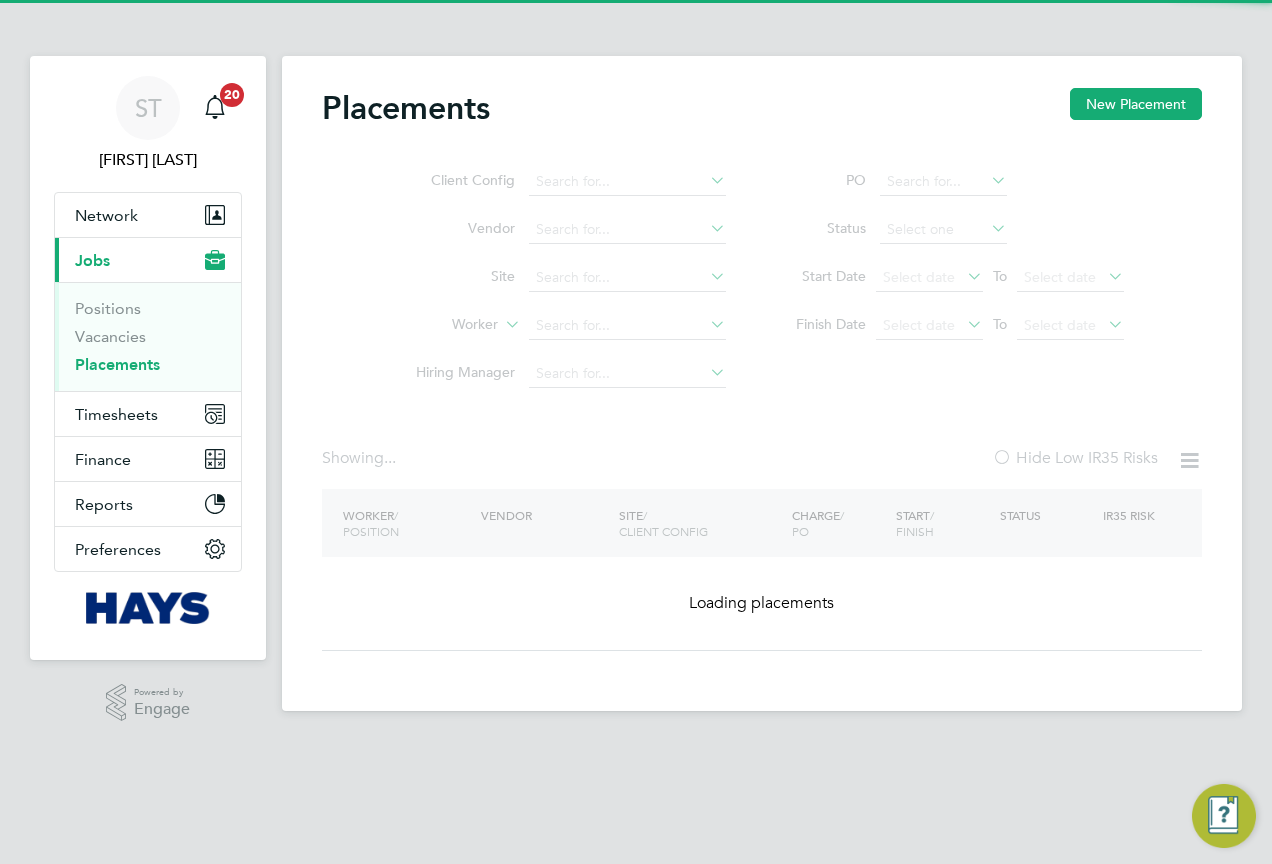 click on "Client Config   Vendor     Site     Worker     Hiring Manager" 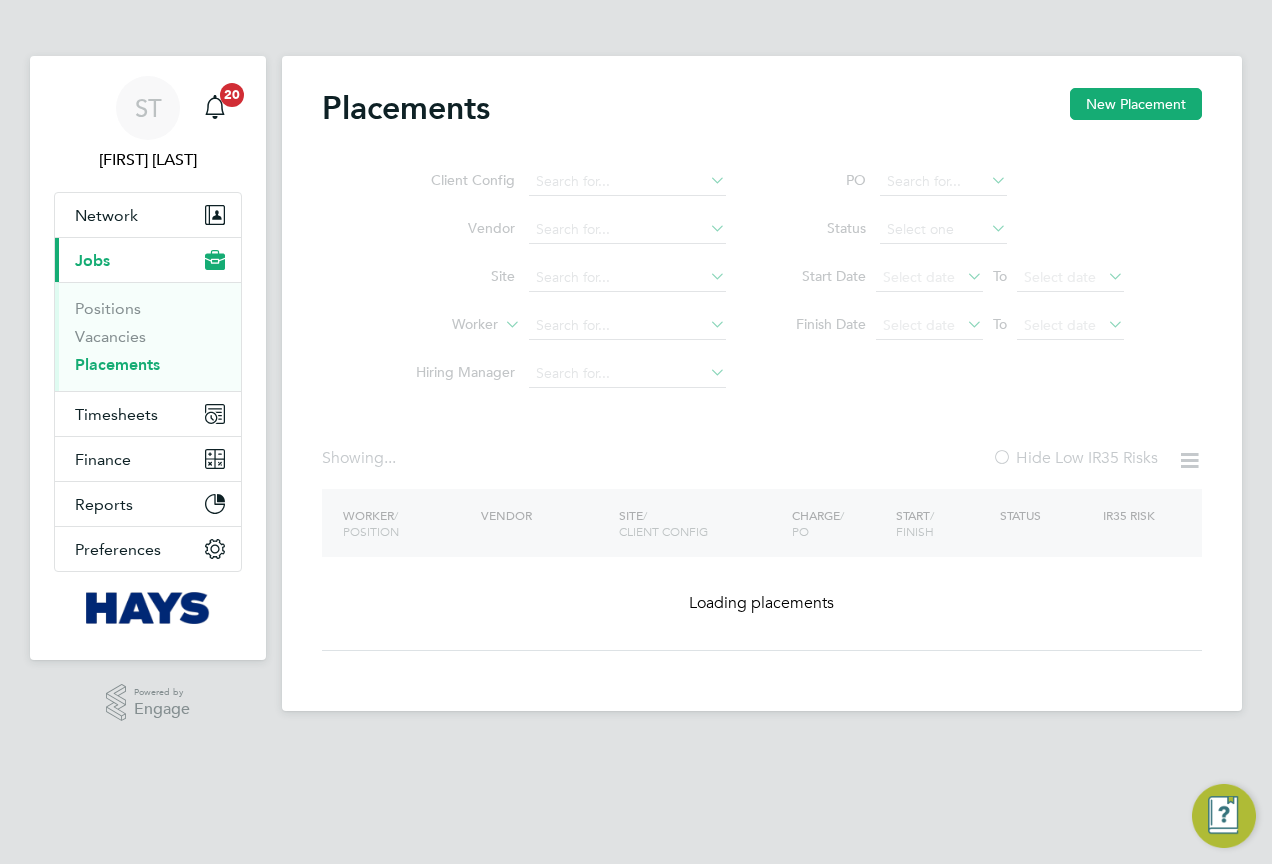 click on "Client Config   Vendor     Site     Worker     Hiring Manager" 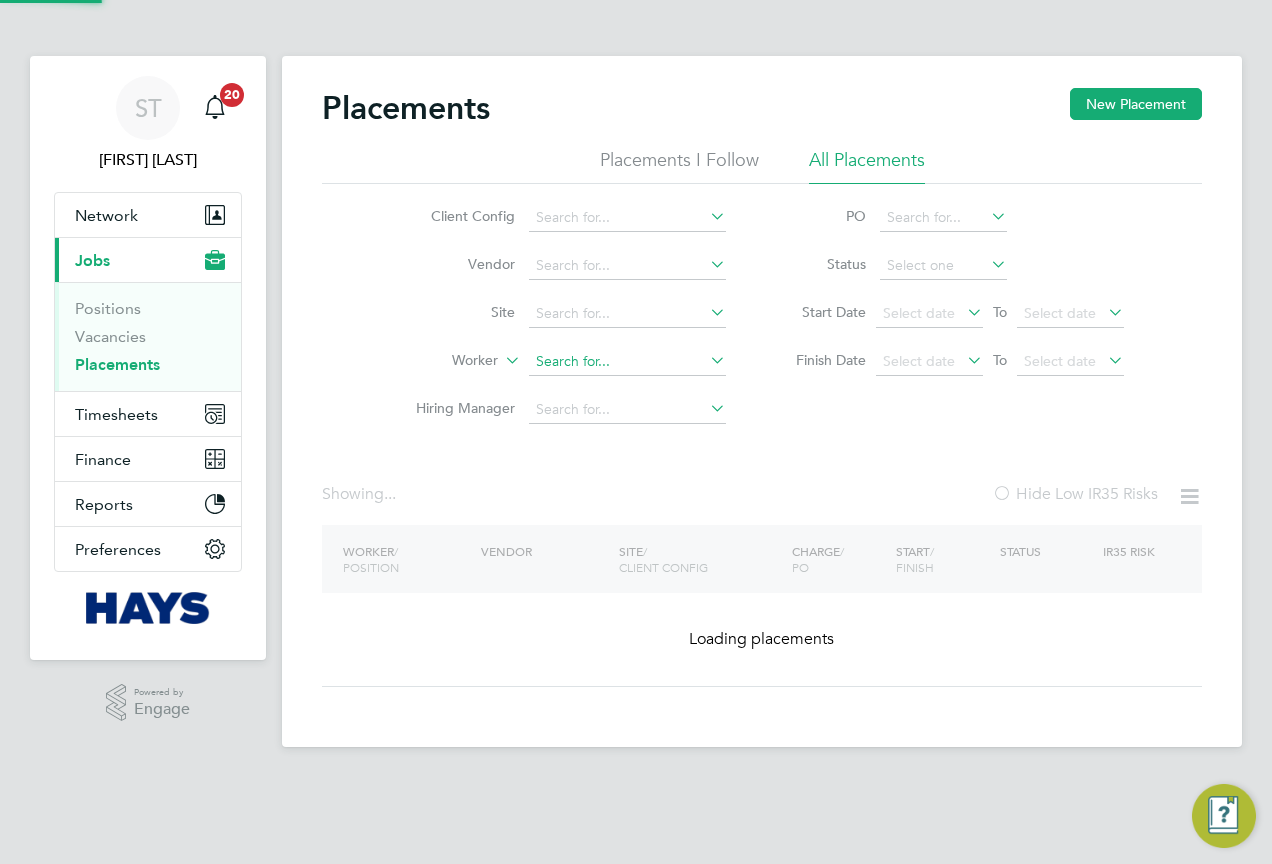 click 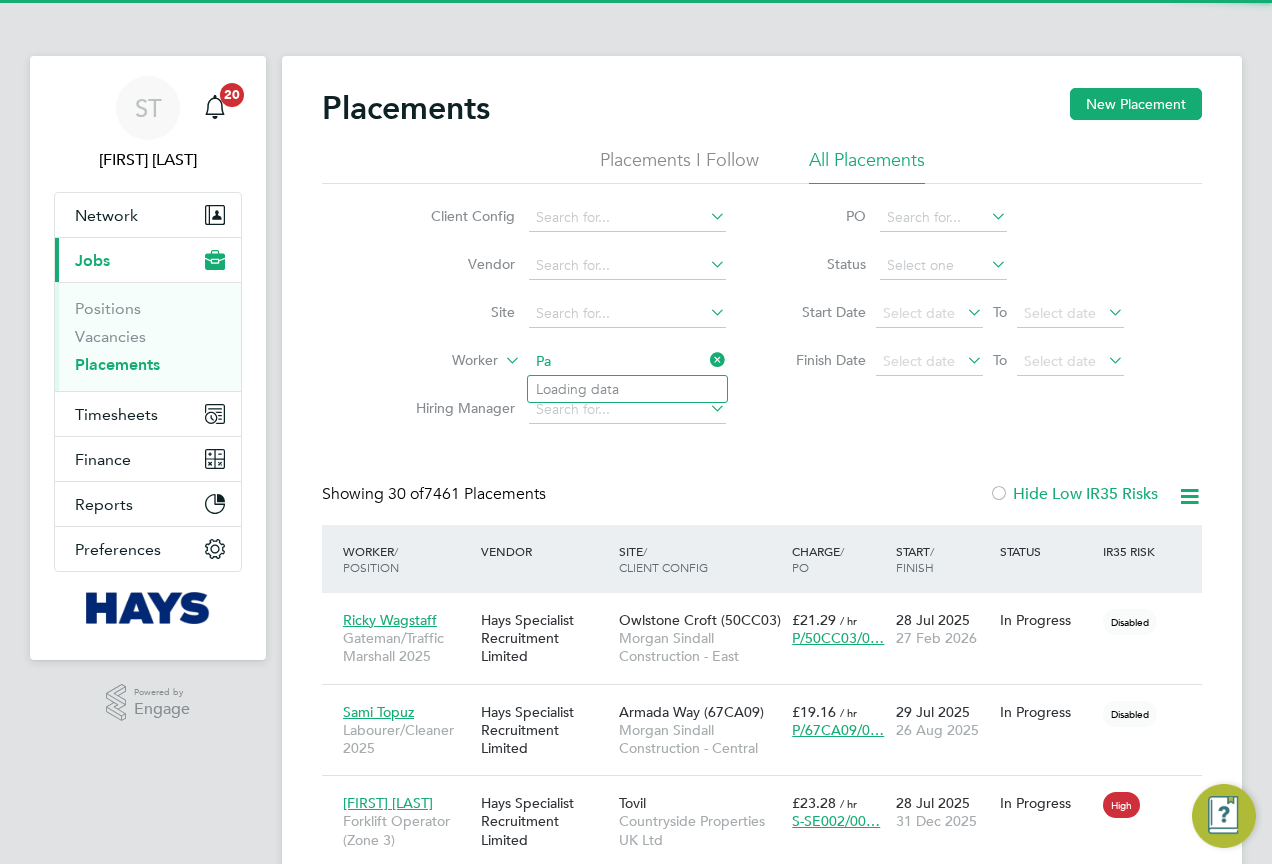 scroll, scrollTop: 10, scrollLeft: 10, axis: both 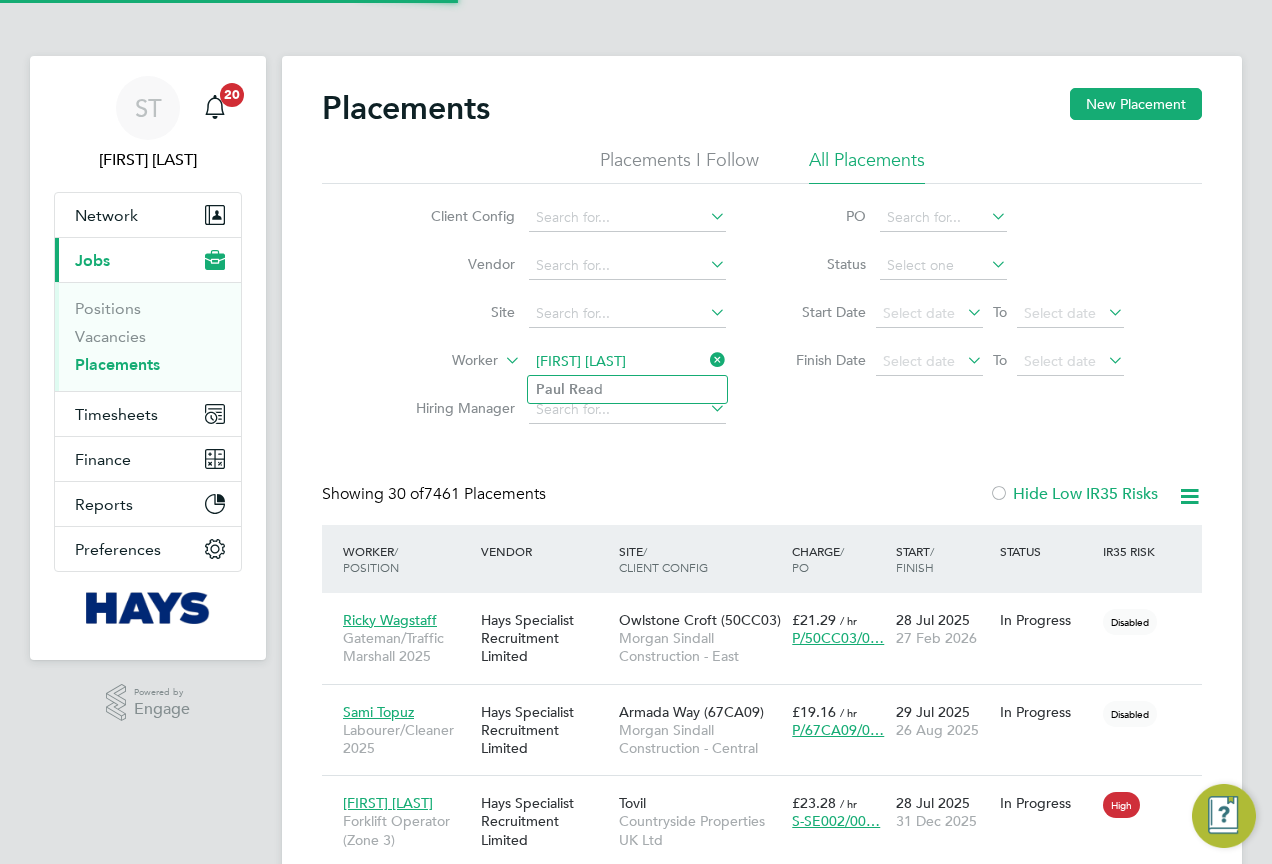 type on "Paul Read" 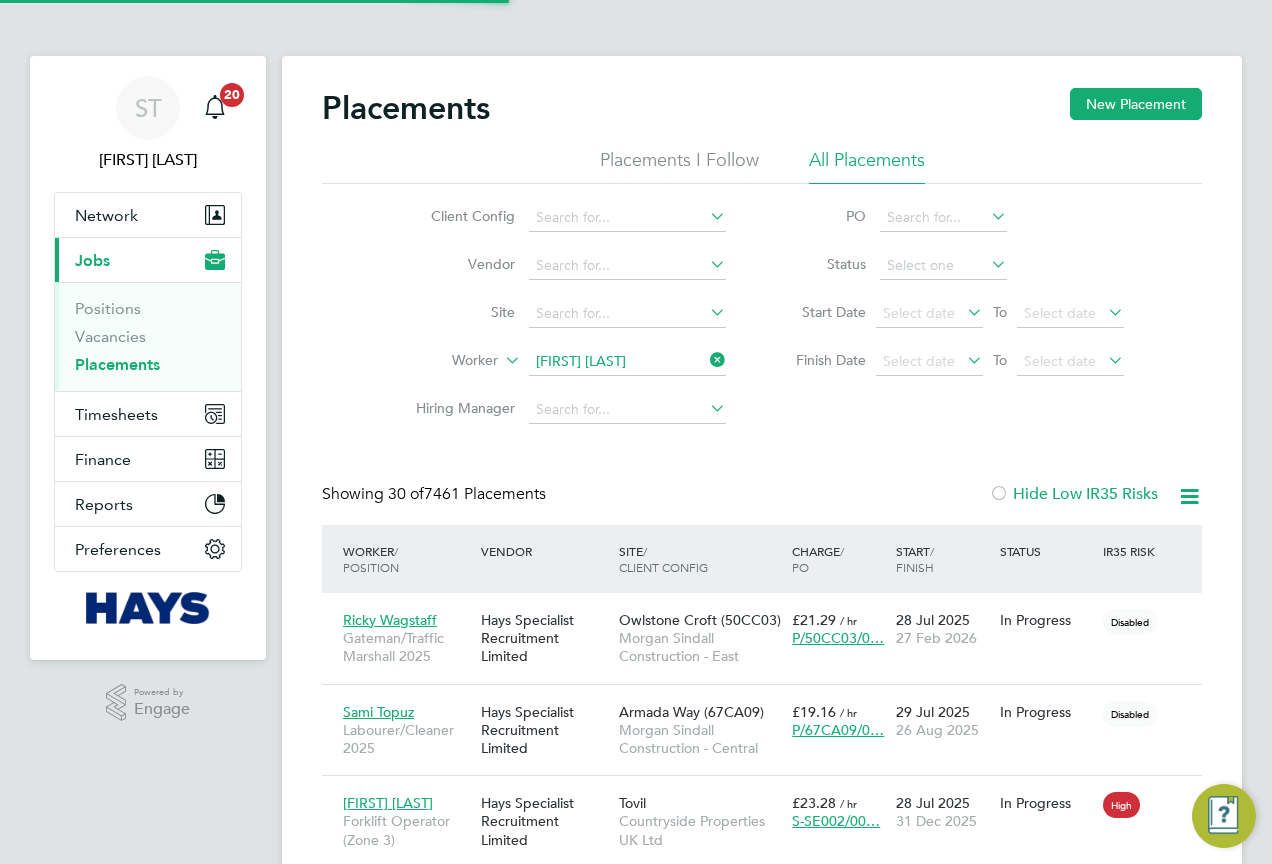 click on "Paul   Read" 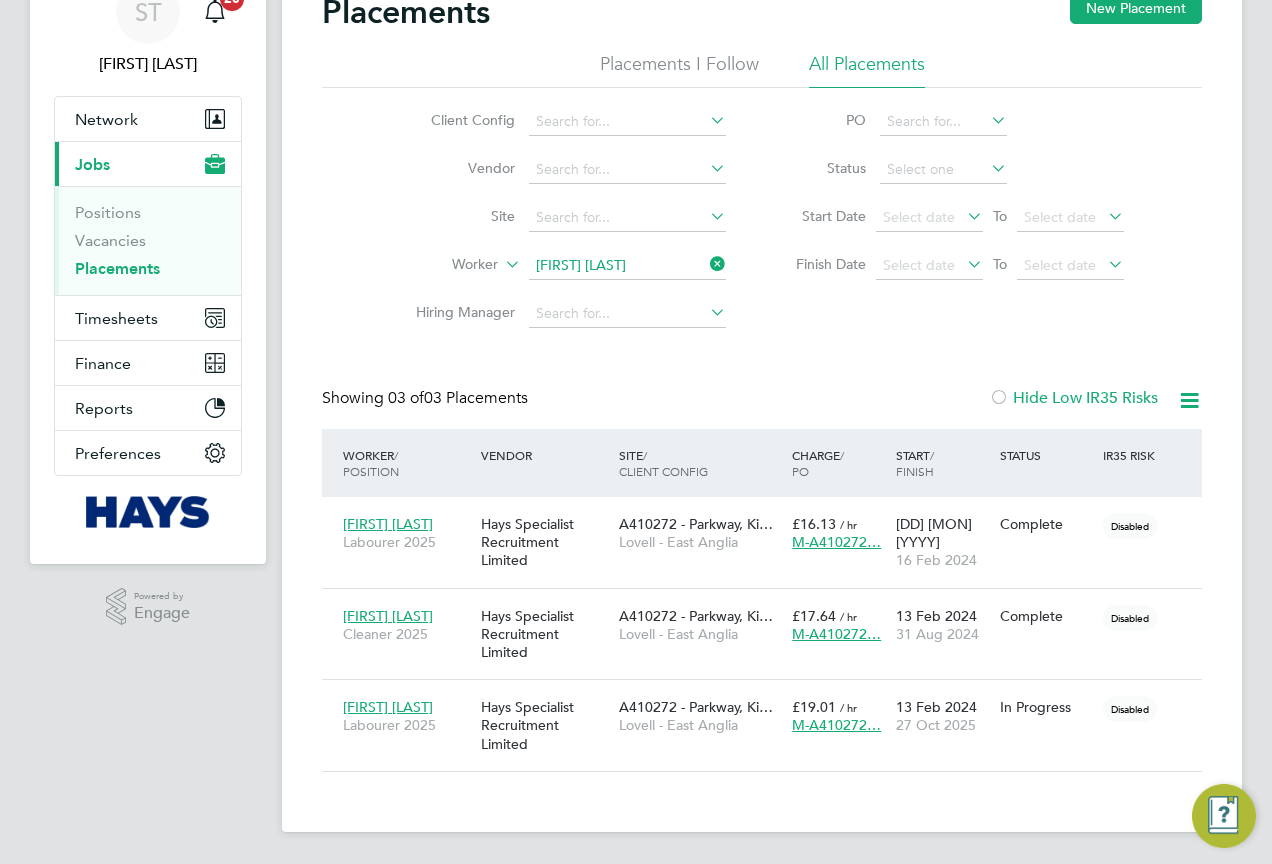 scroll, scrollTop: 95, scrollLeft: 0, axis: vertical 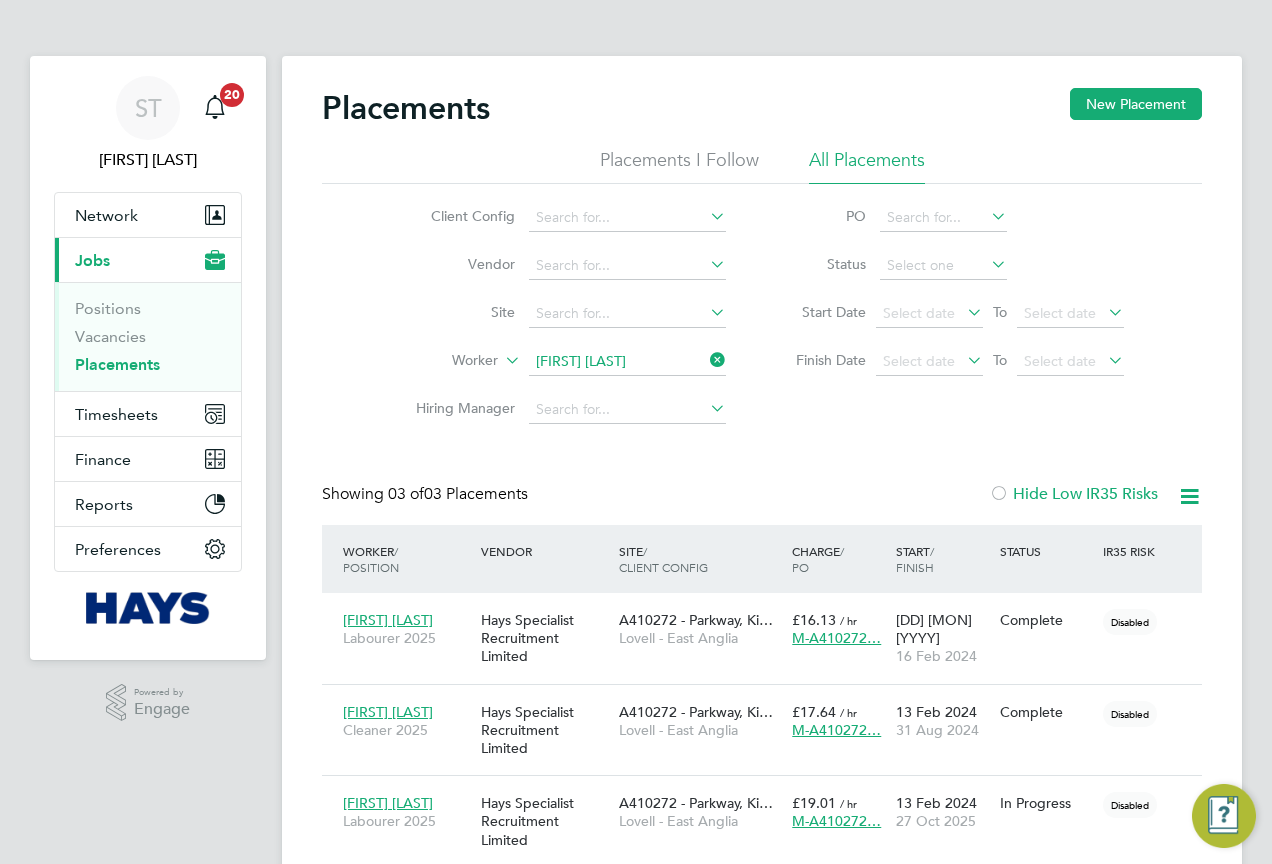 click 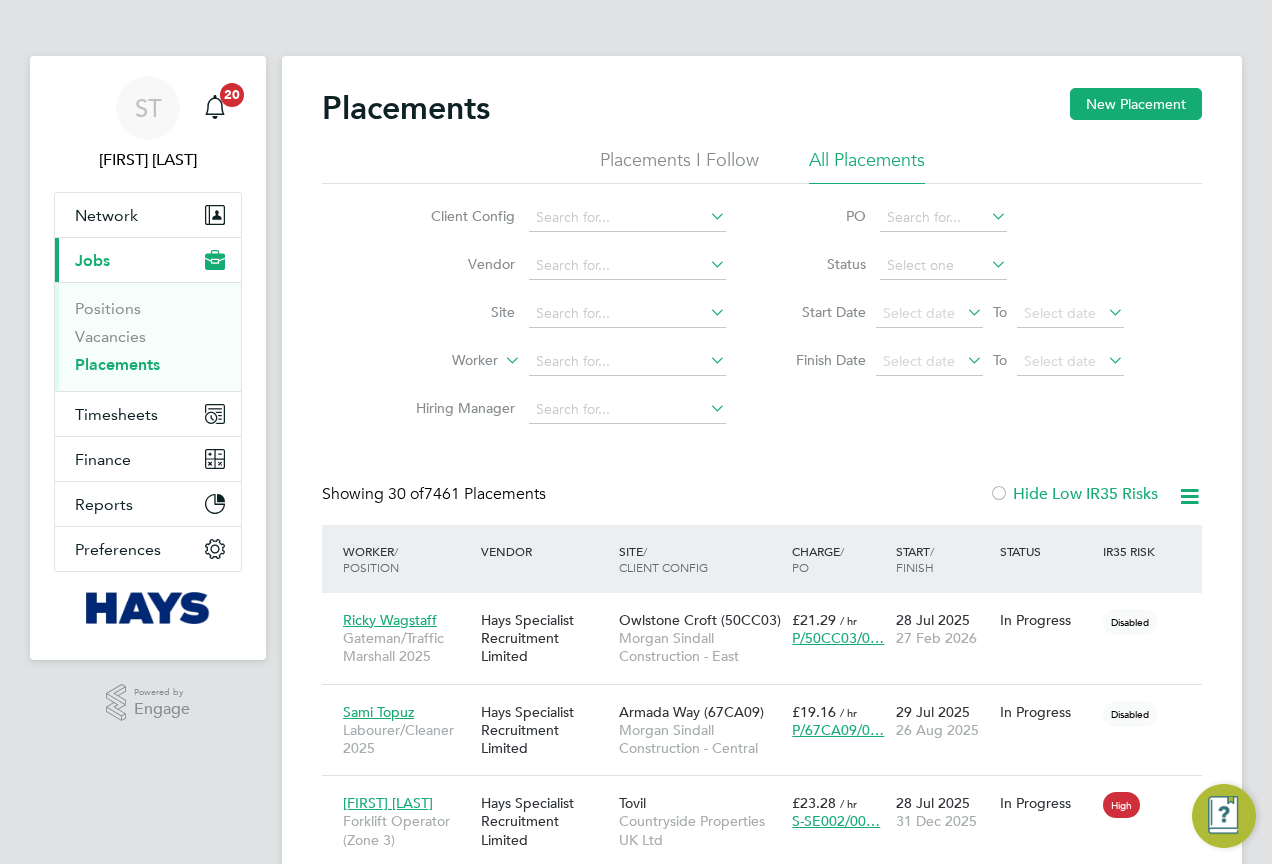 scroll, scrollTop: 10, scrollLeft: 10, axis: both 